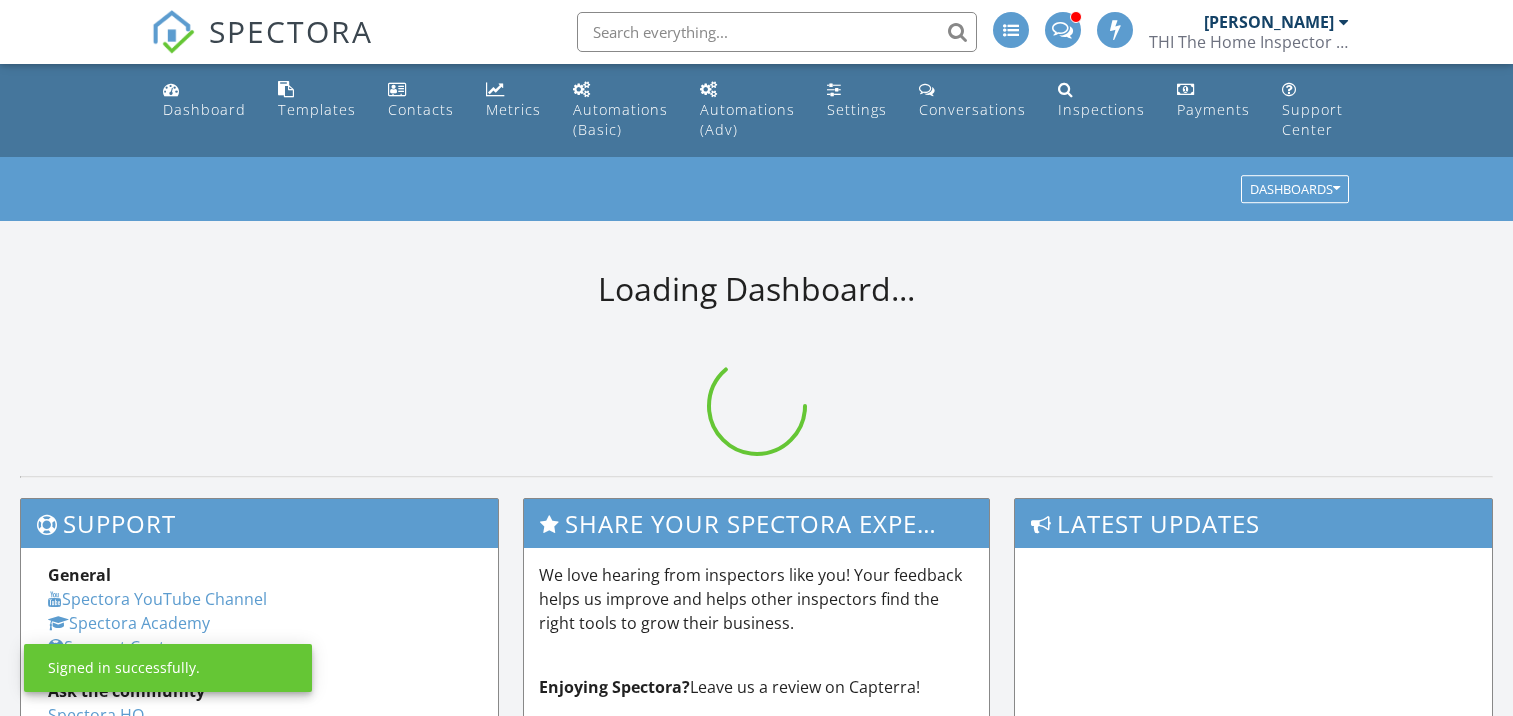 scroll, scrollTop: 0, scrollLeft: 0, axis: both 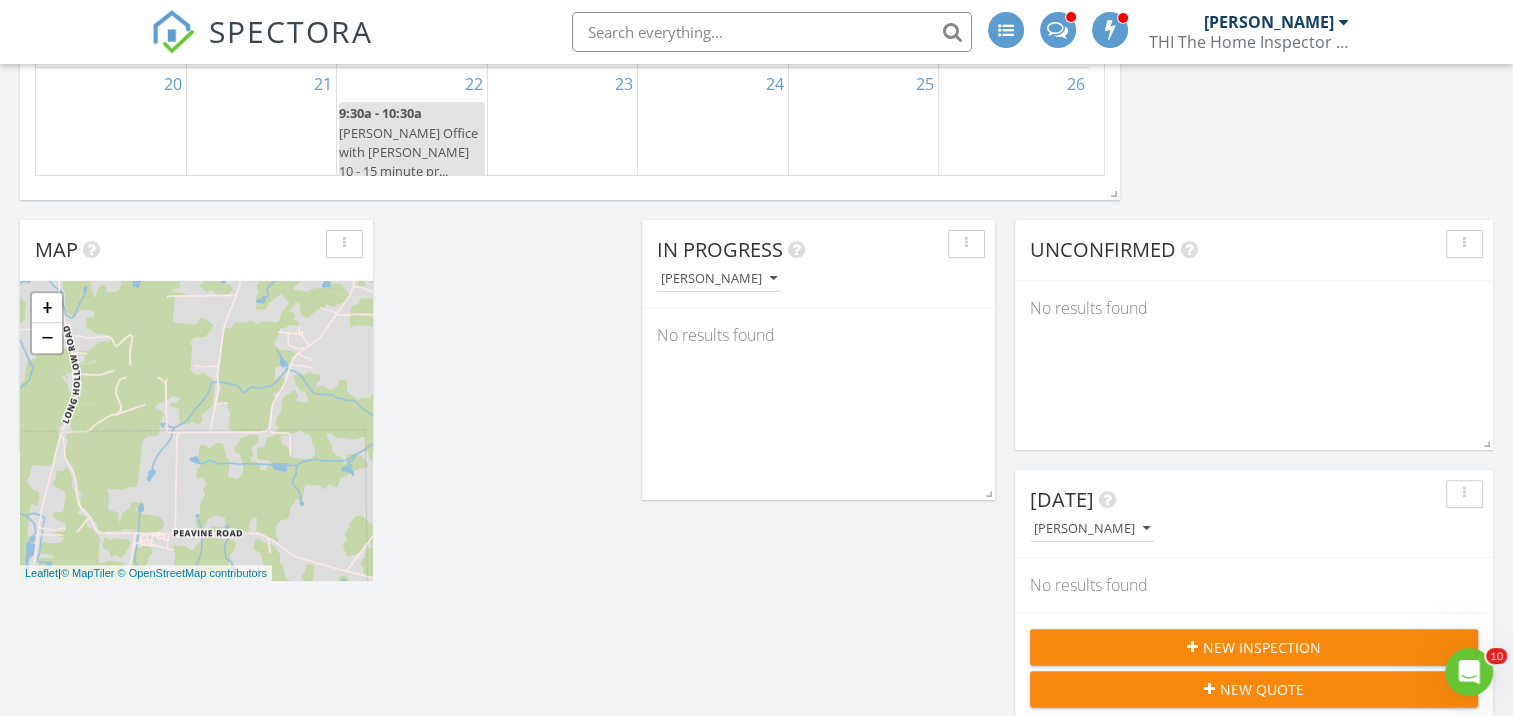 click on "New Inspection" at bounding box center (1262, 647) 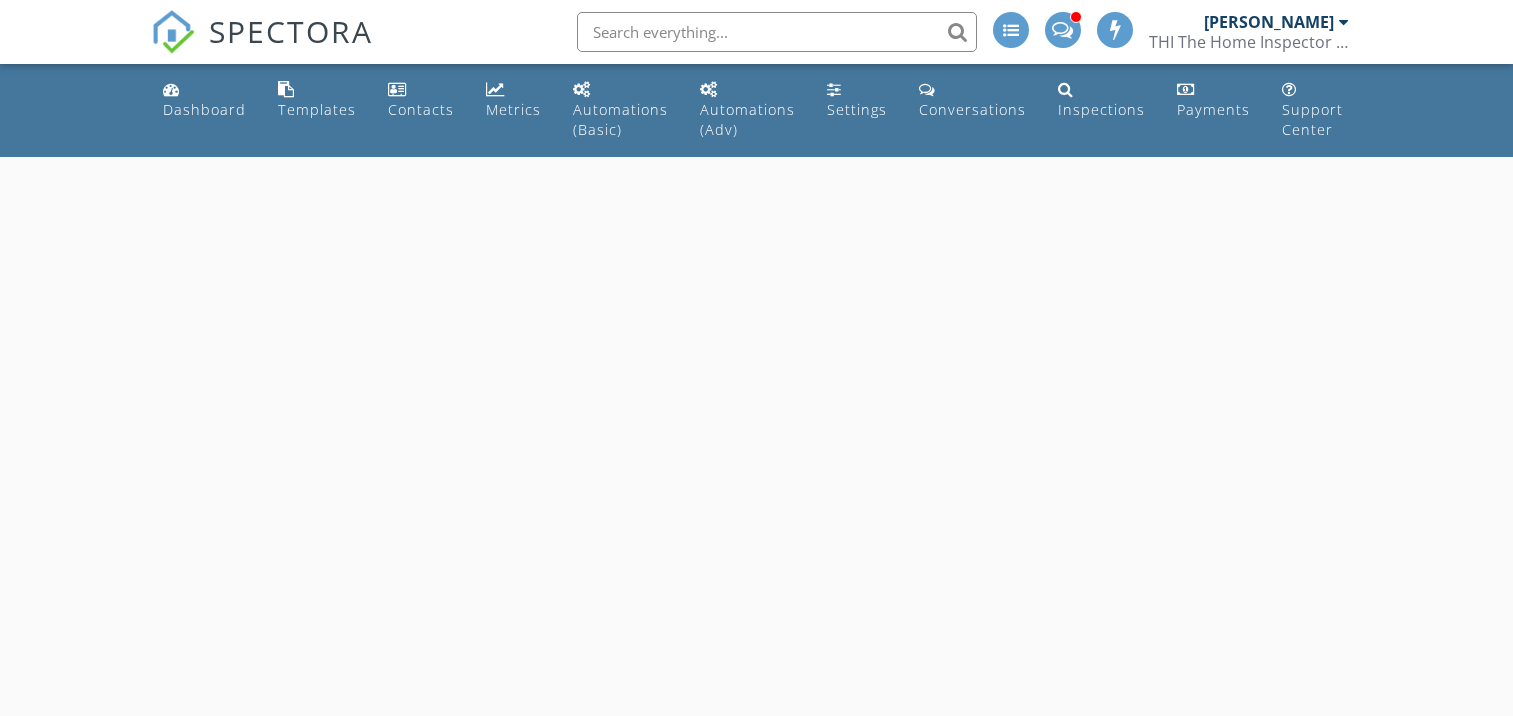 scroll, scrollTop: 0, scrollLeft: 0, axis: both 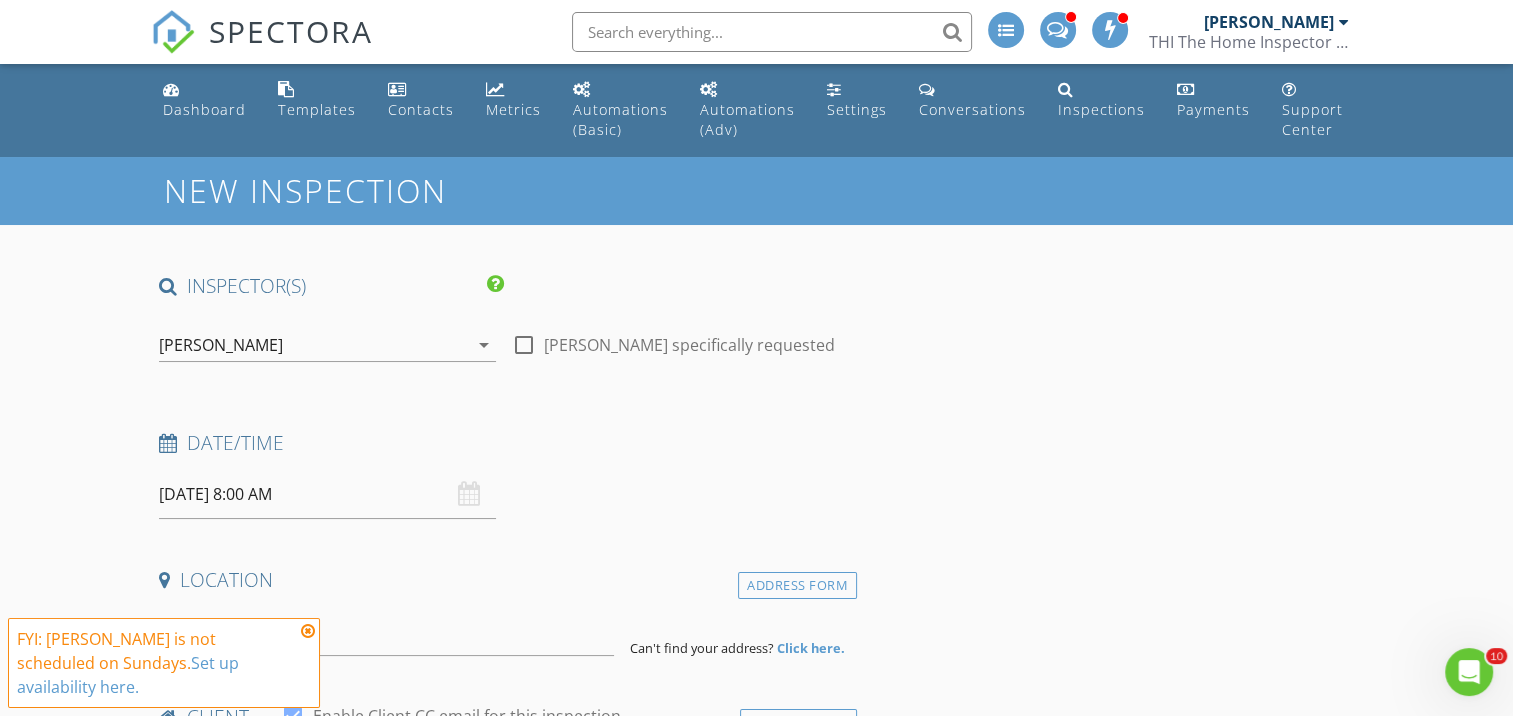 click on "07/13/2025 8:00 AM" at bounding box center (327, 494) 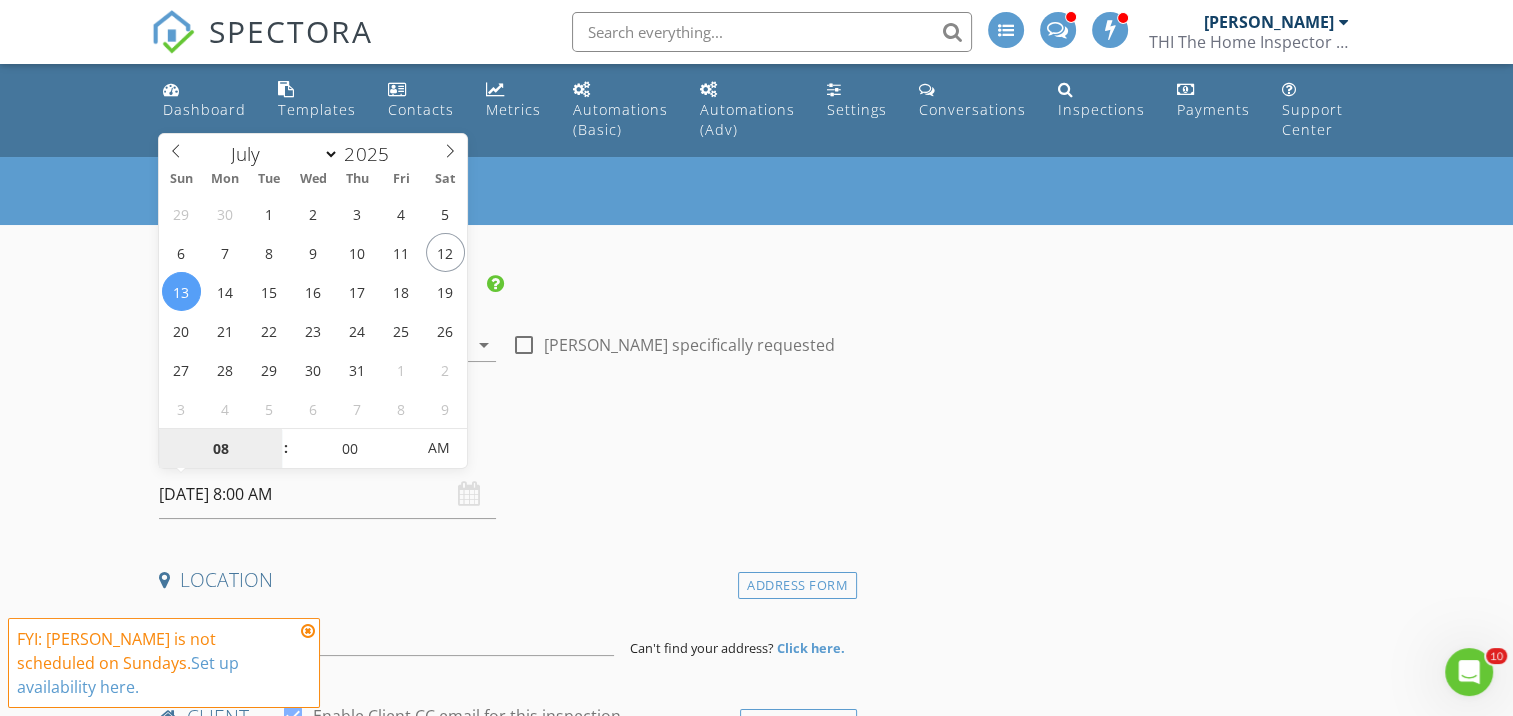 type on "07/16/2025 8:00 AM" 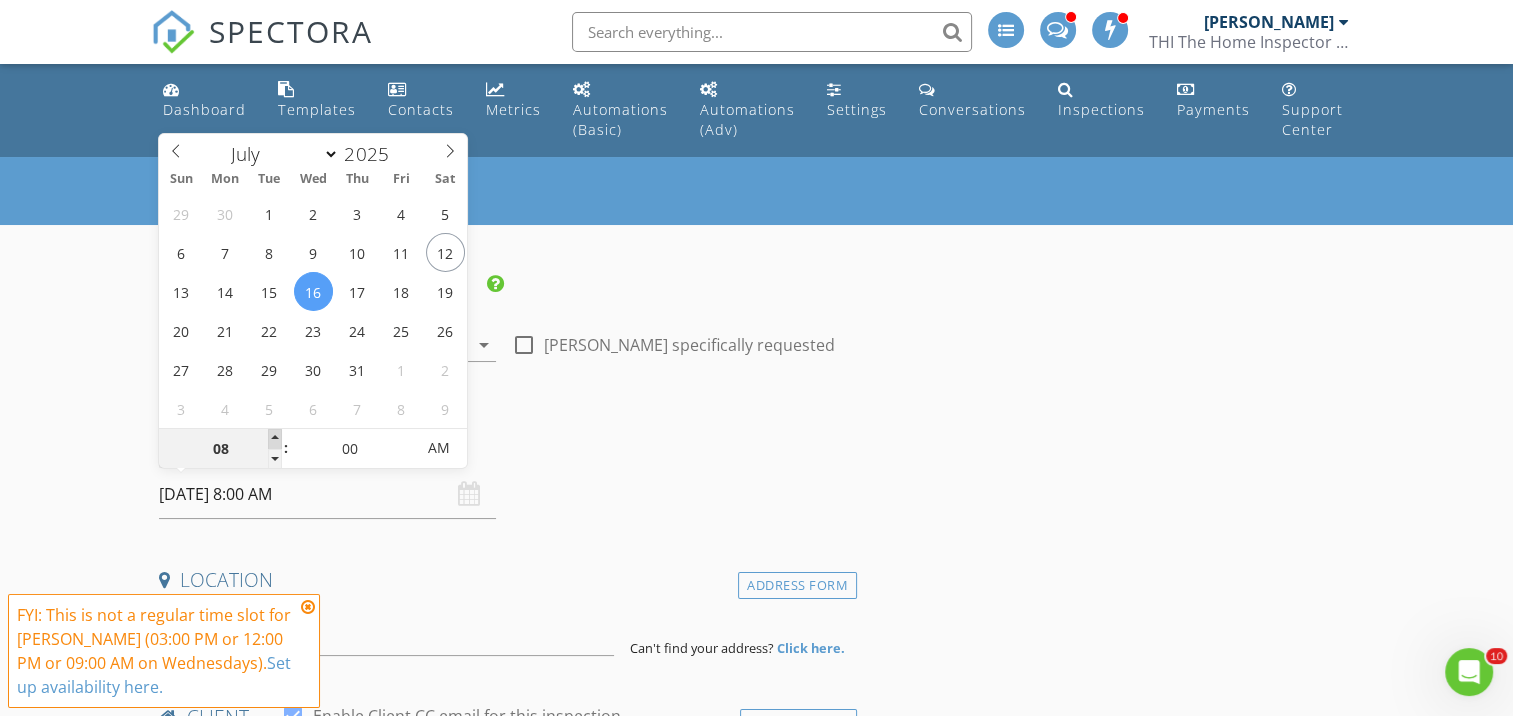 type on "09" 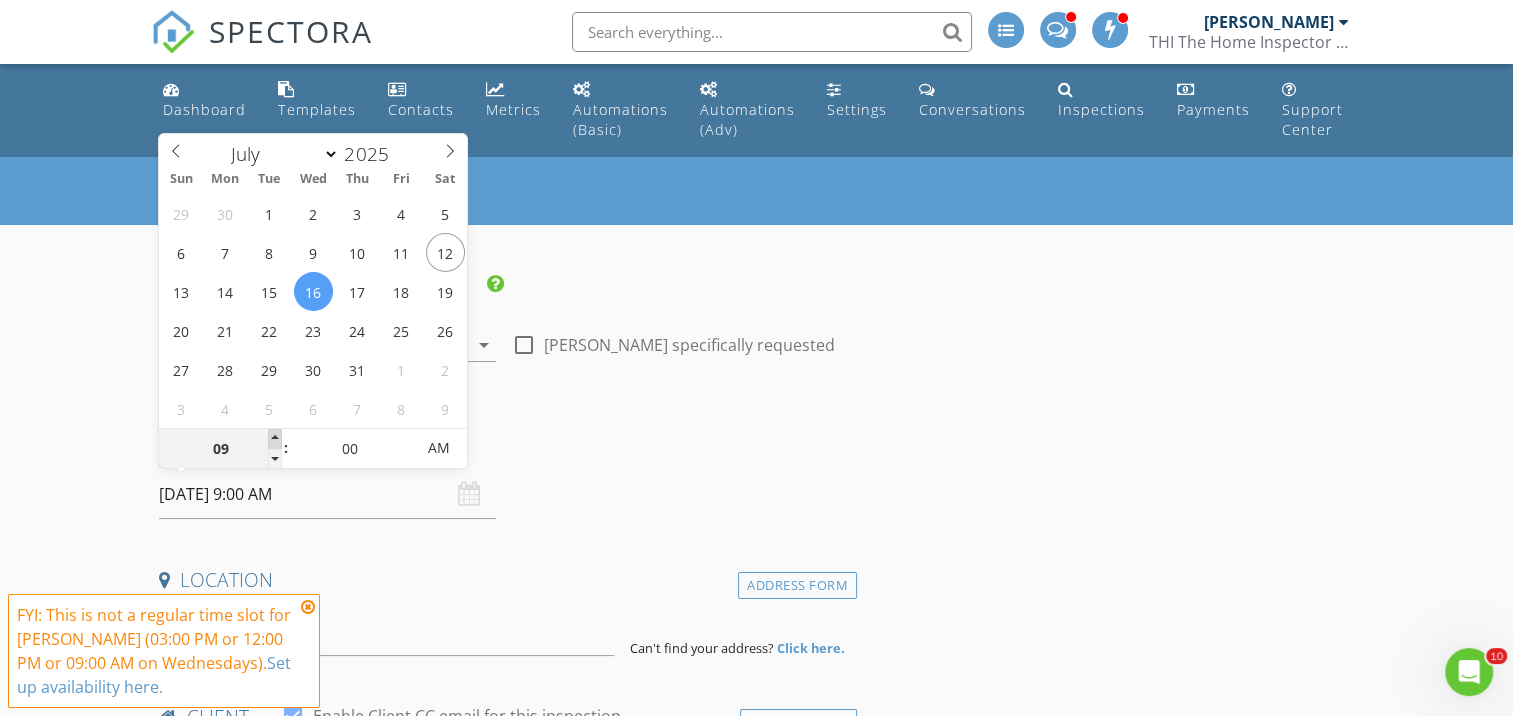 click at bounding box center [275, 439] 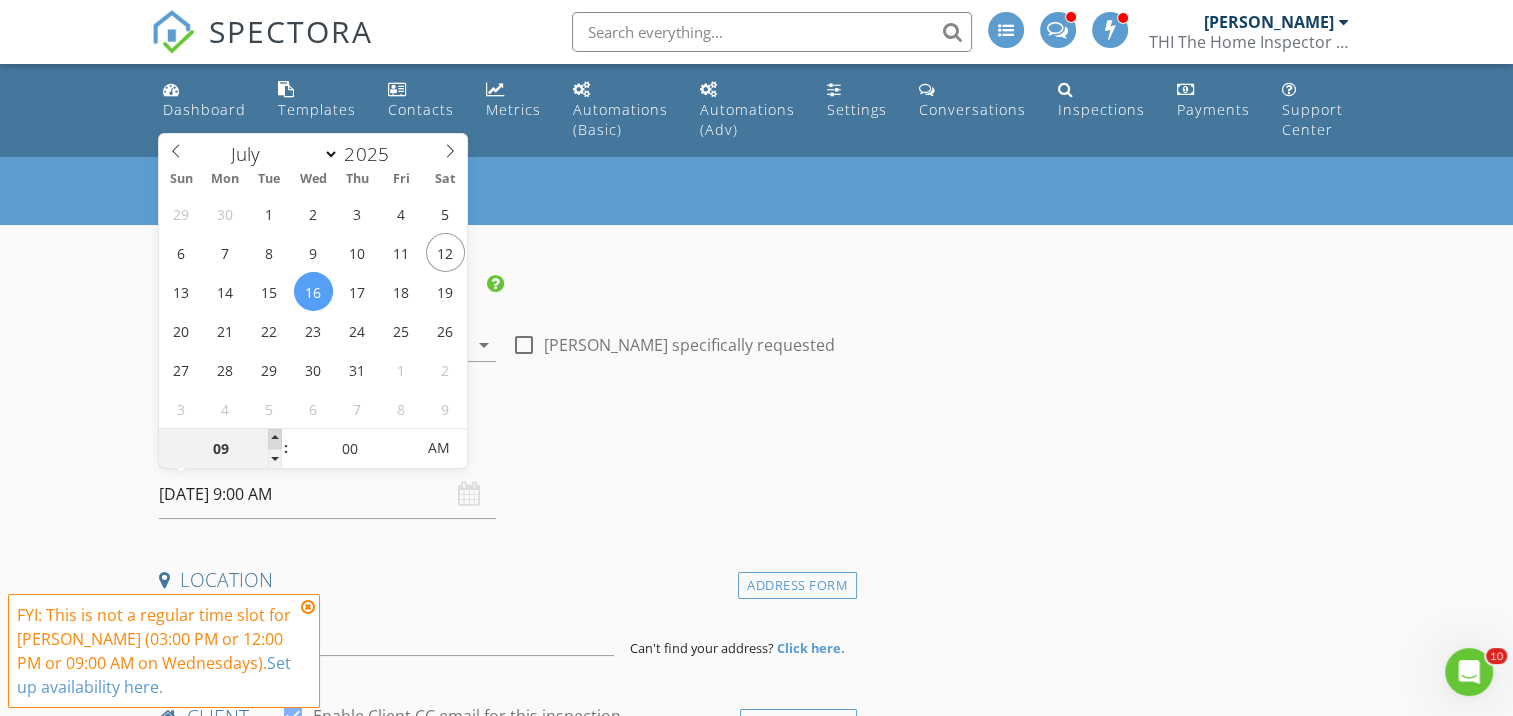 type on "10" 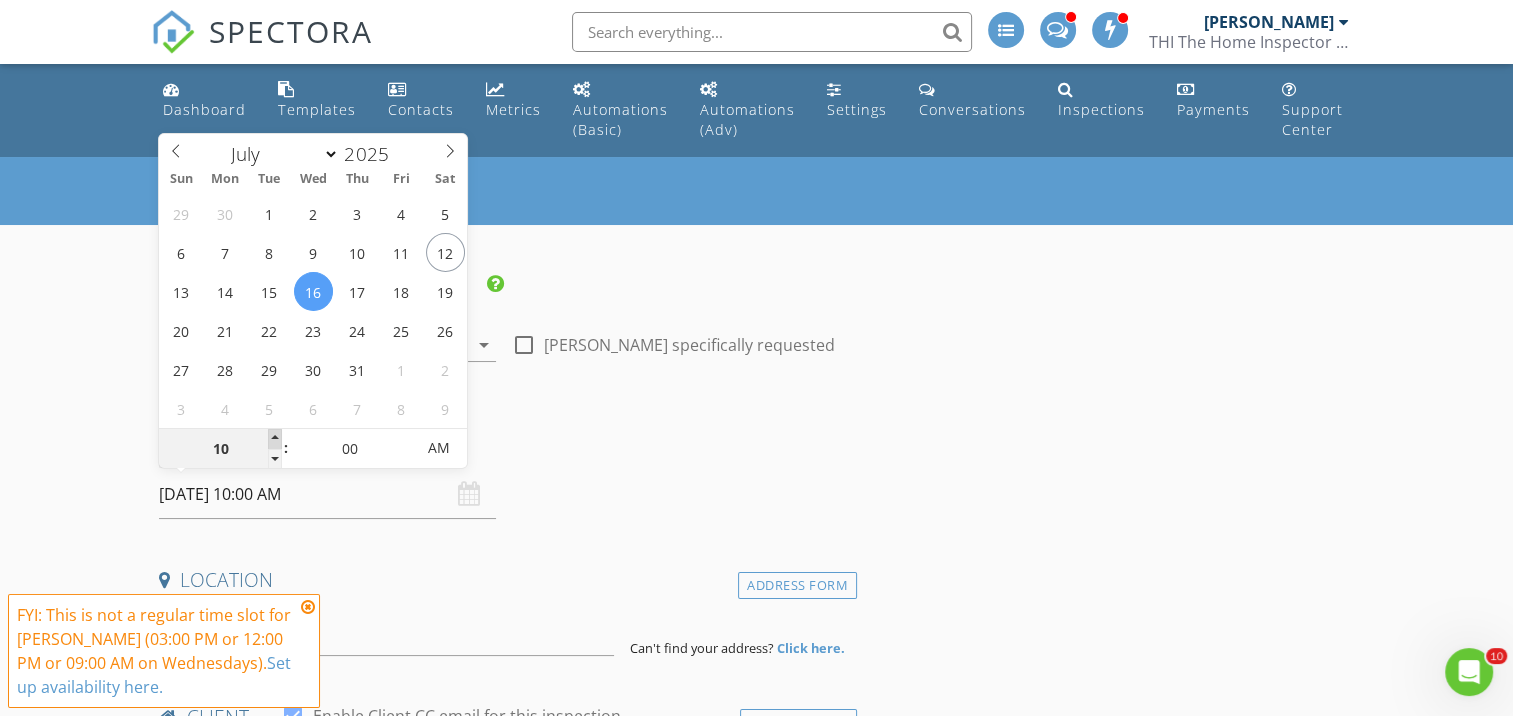 click at bounding box center (275, 439) 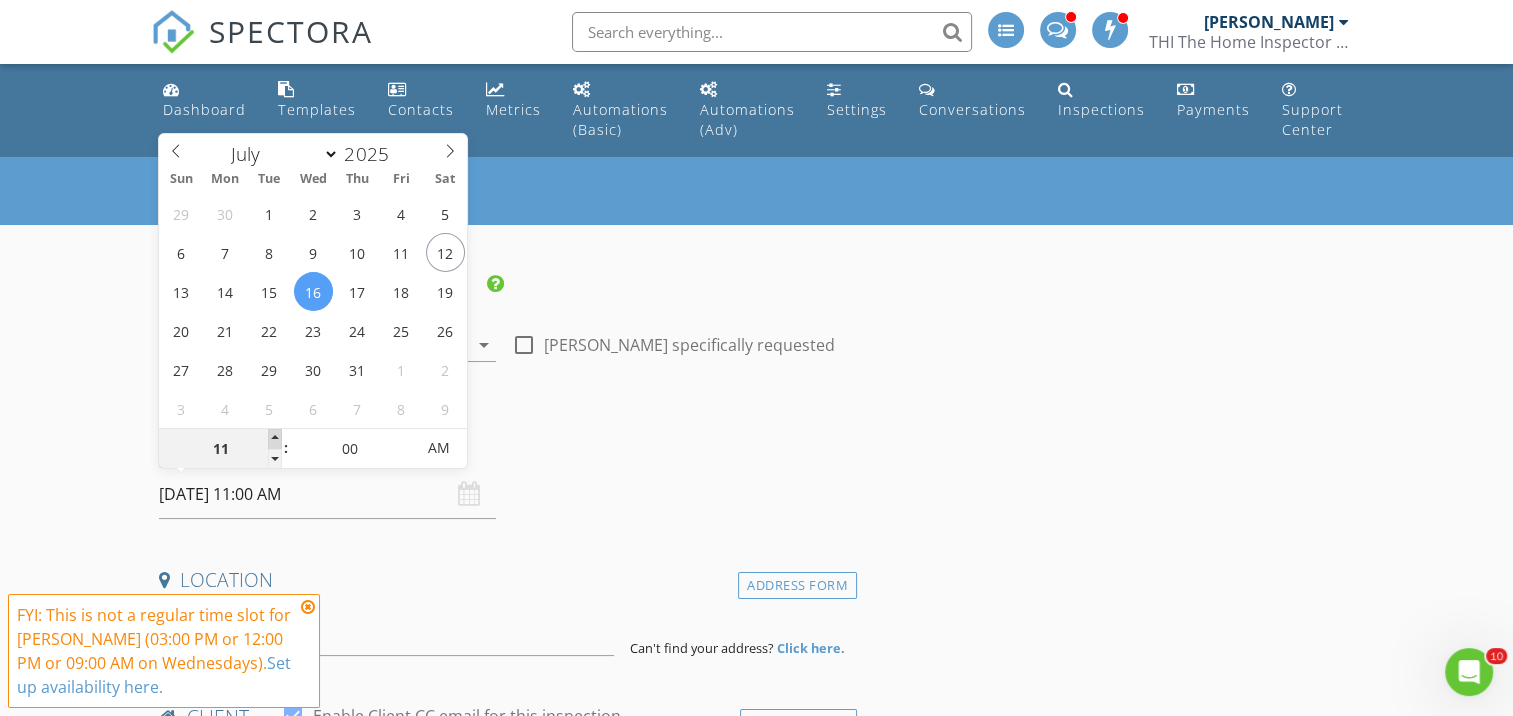 click at bounding box center (275, 439) 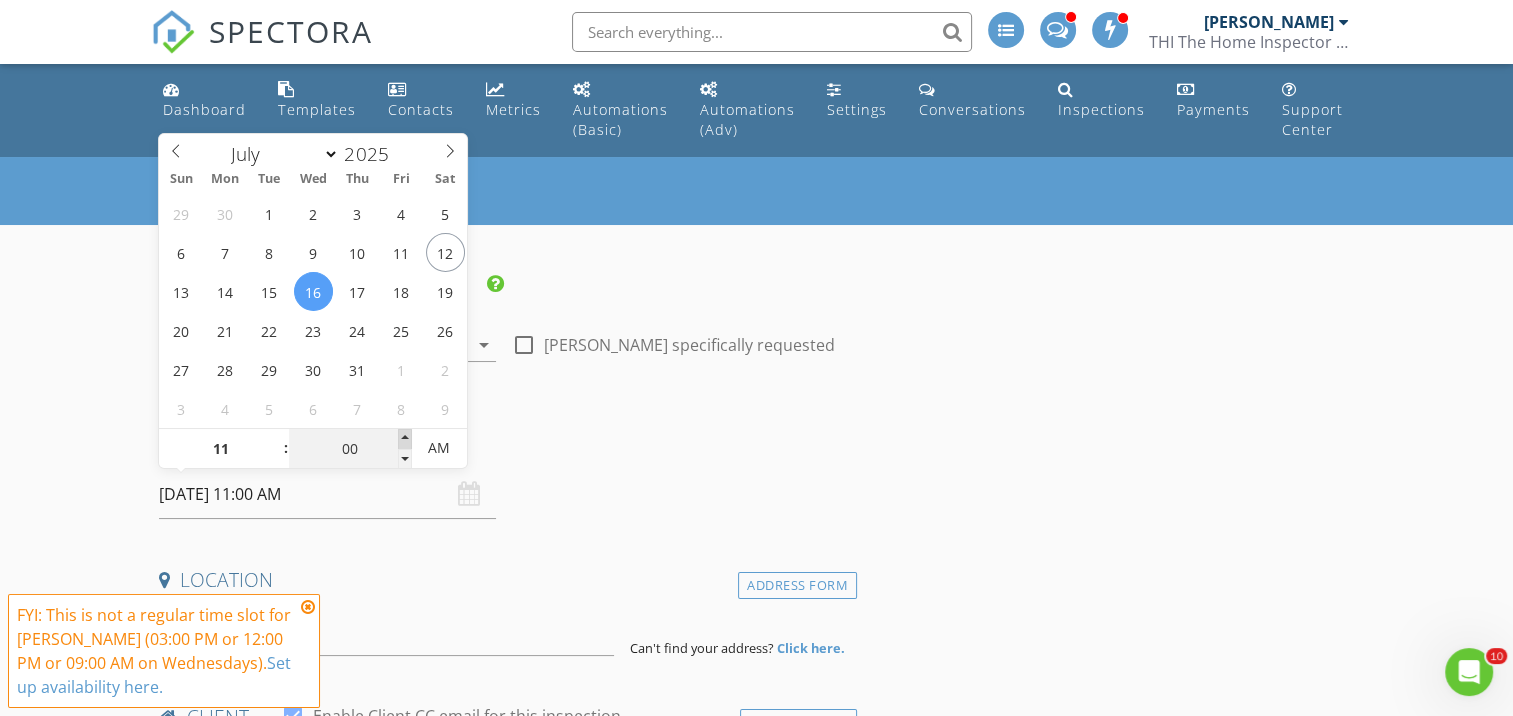 type on "05" 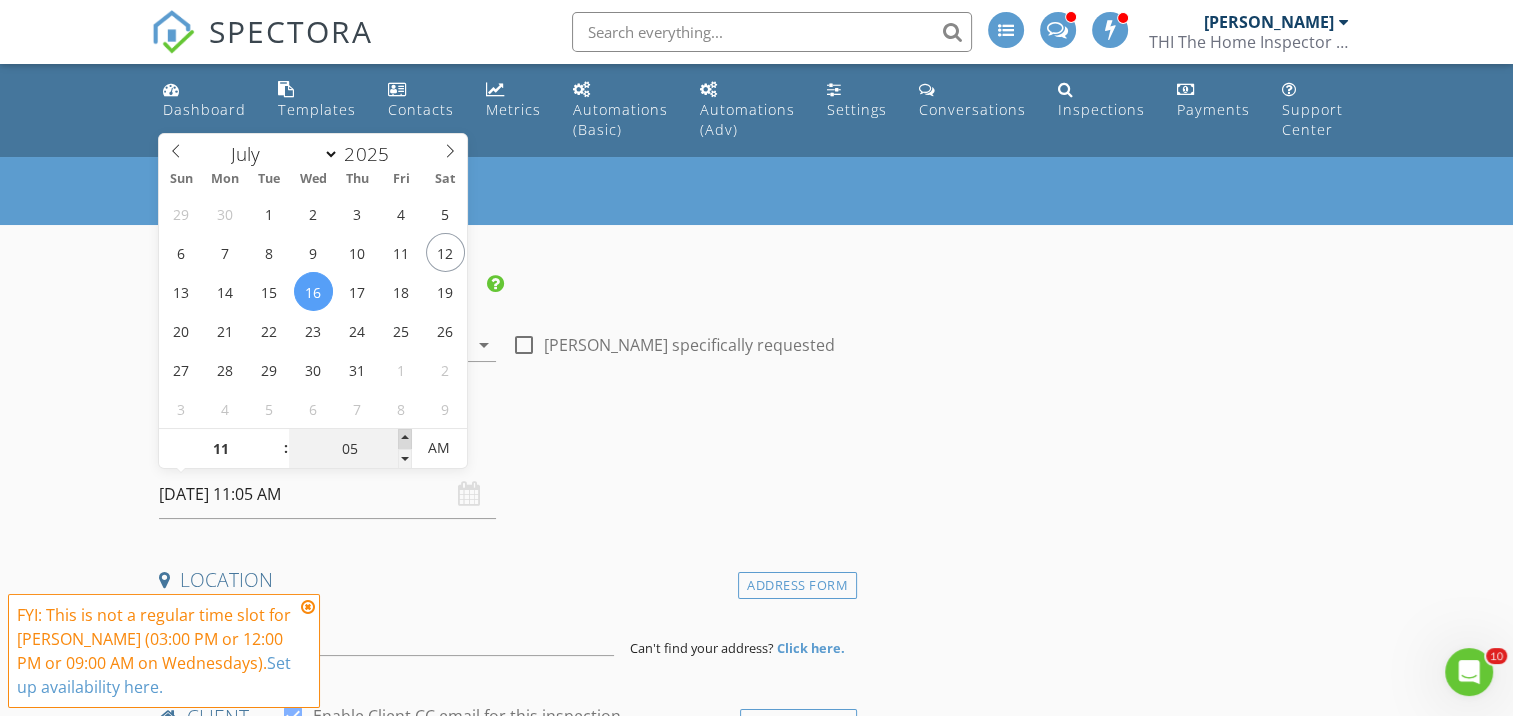 type on "10" 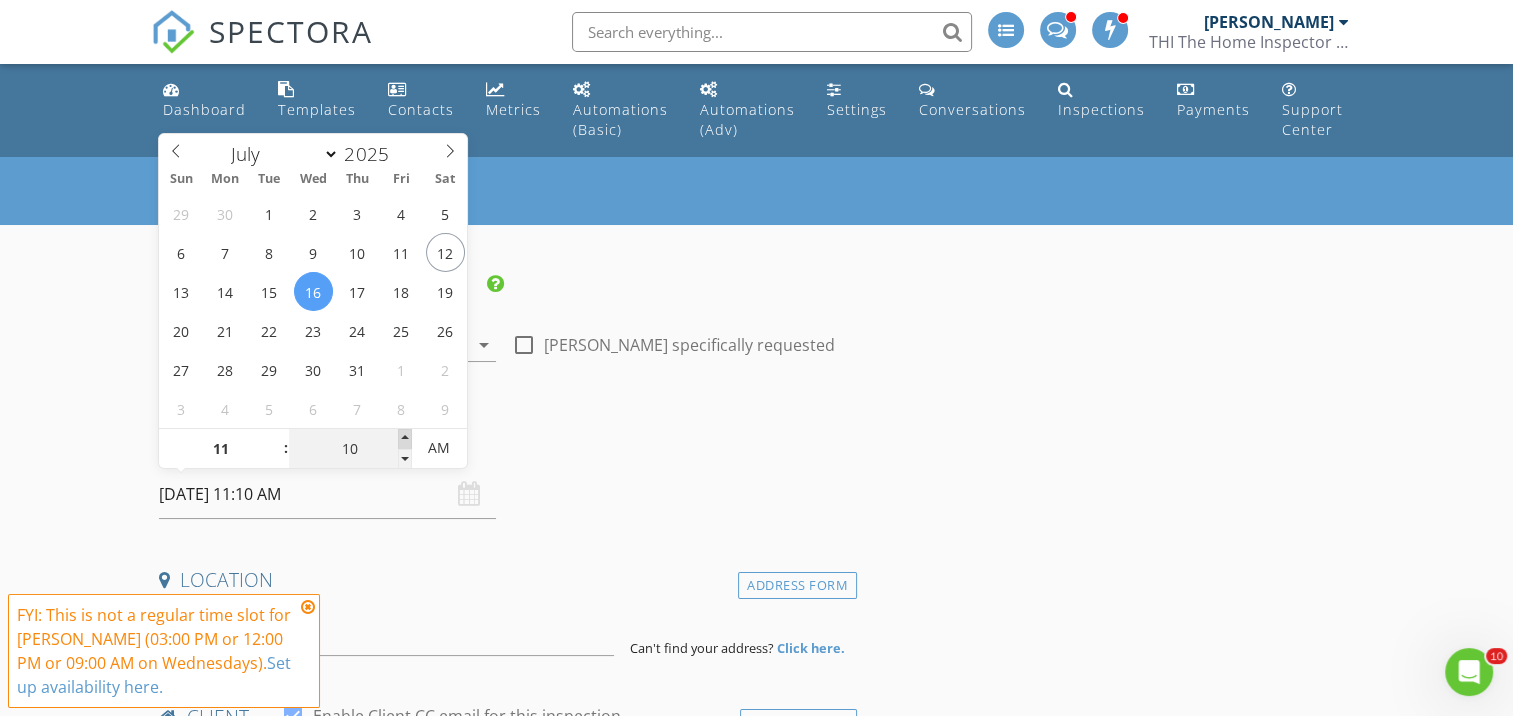click at bounding box center [405, 439] 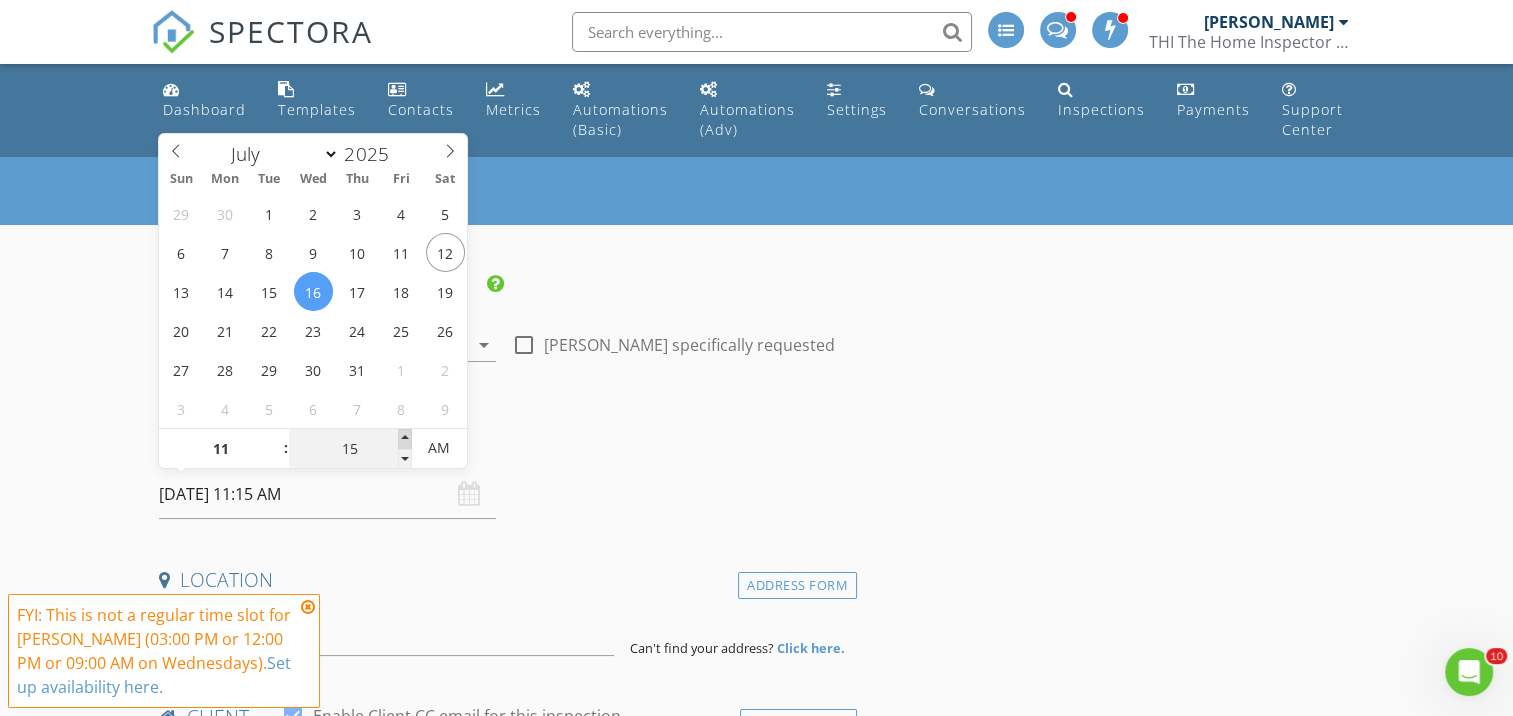 click at bounding box center (405, 439) 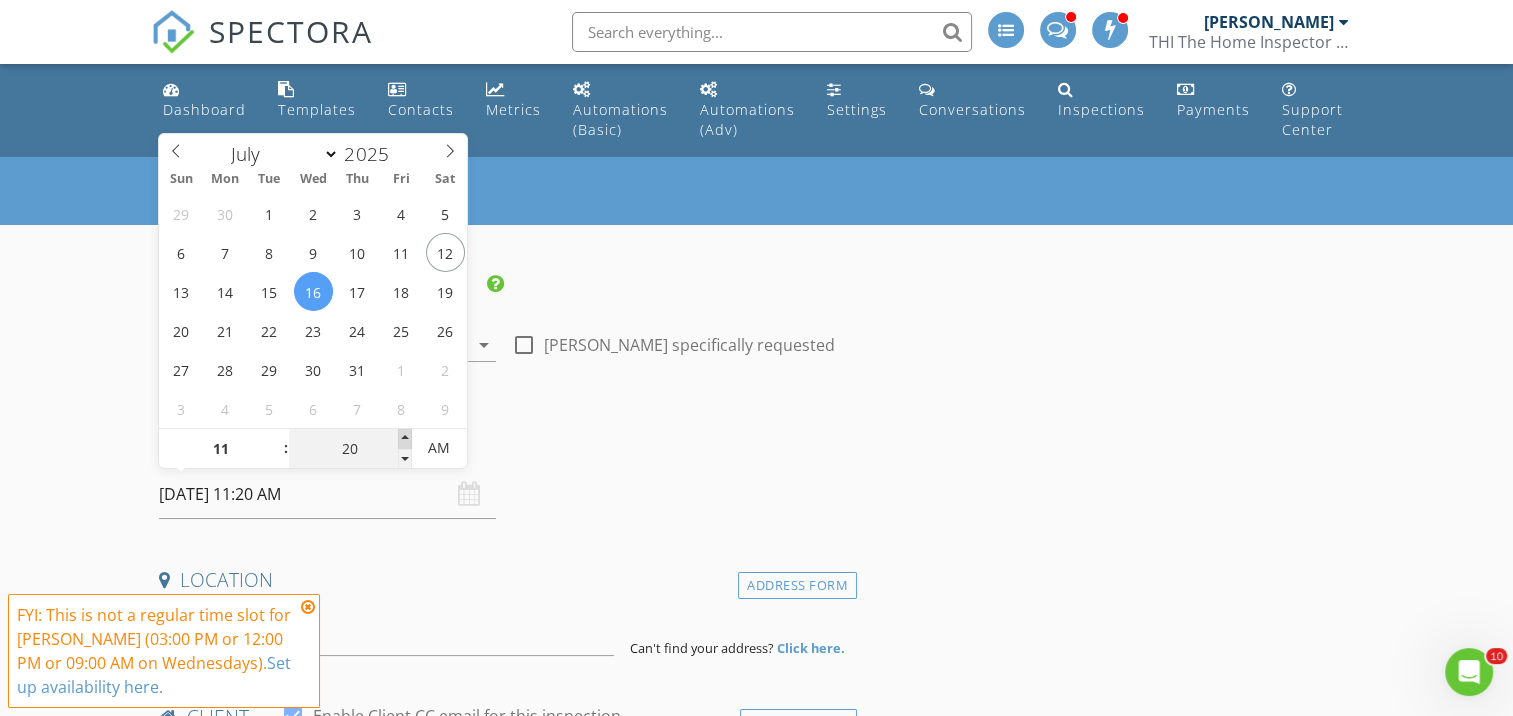 click at bounding box center (405, 439) 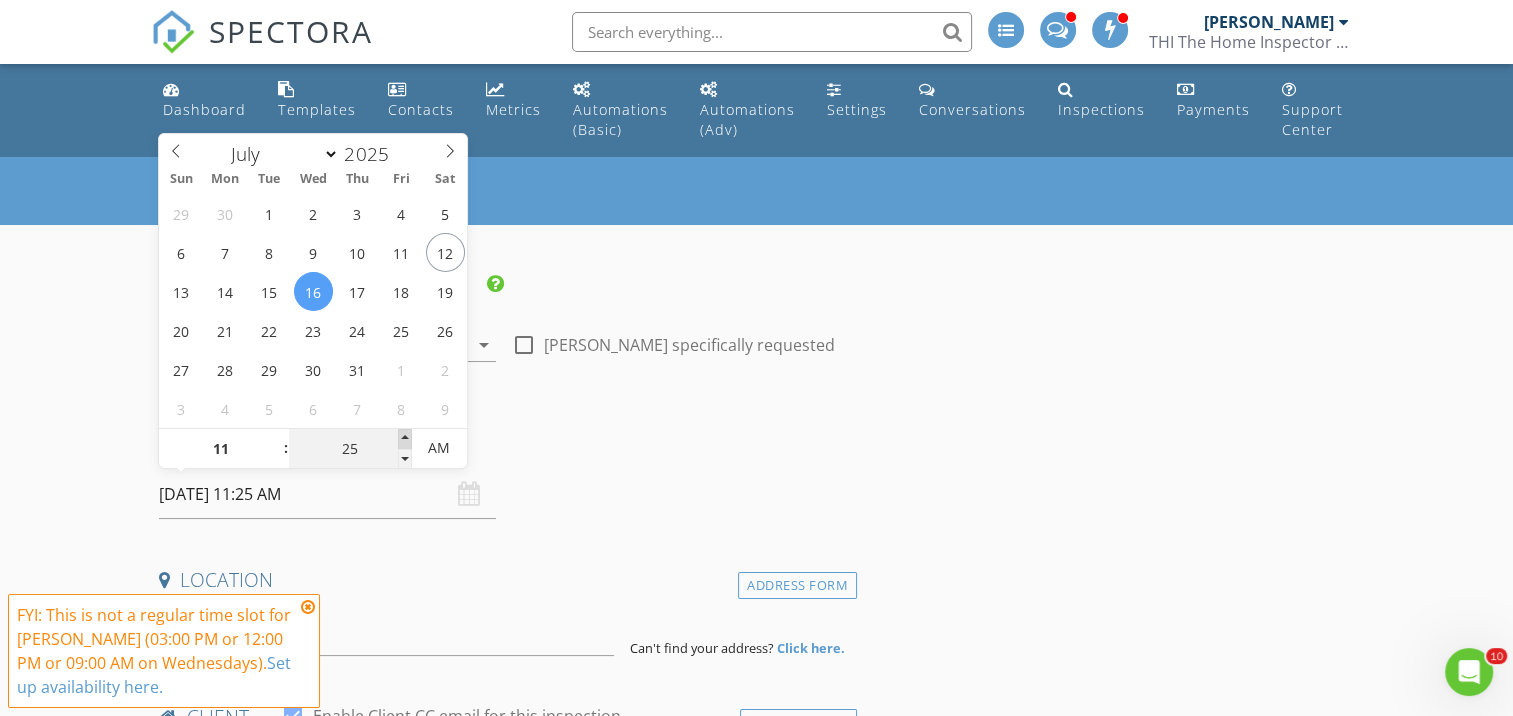 click at bounding box center (405, 439) 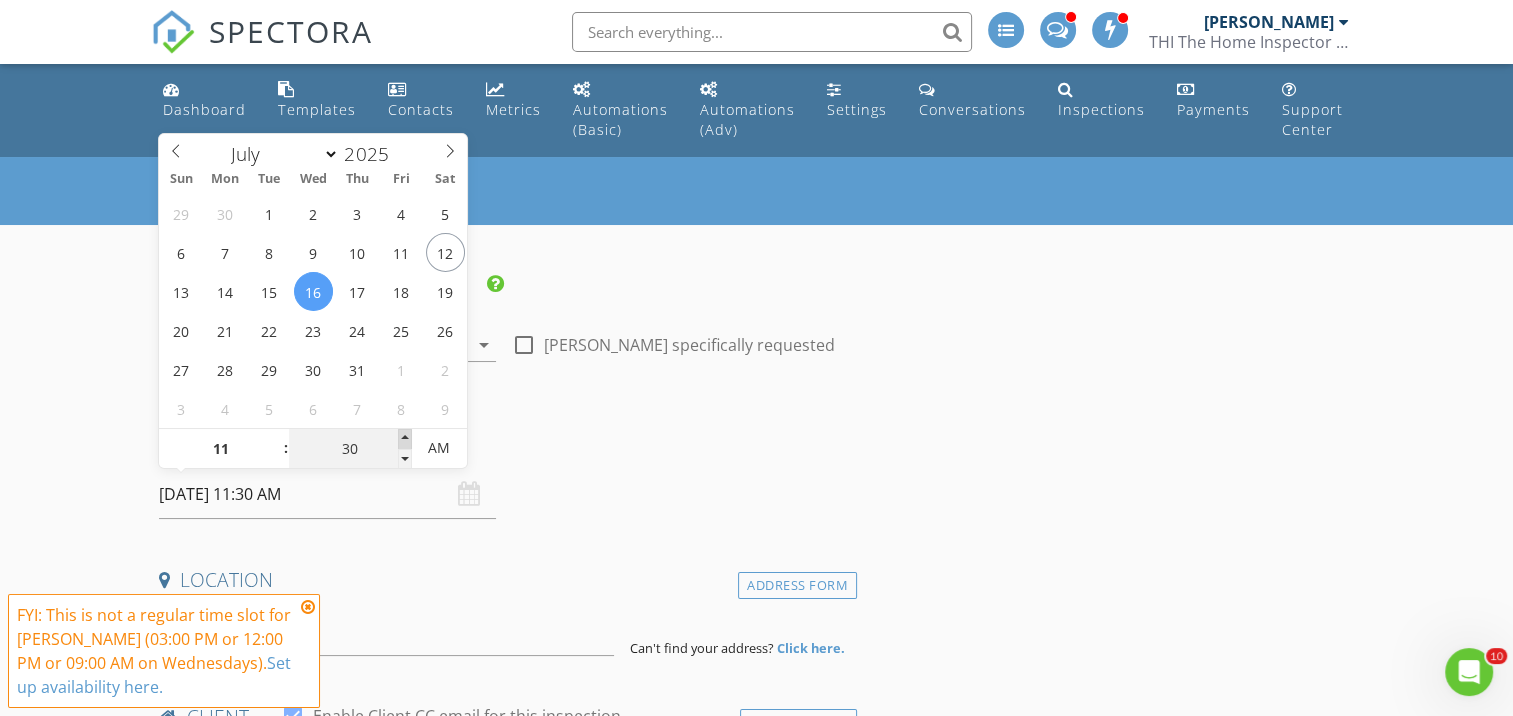 click at bounding box center [405, 439] 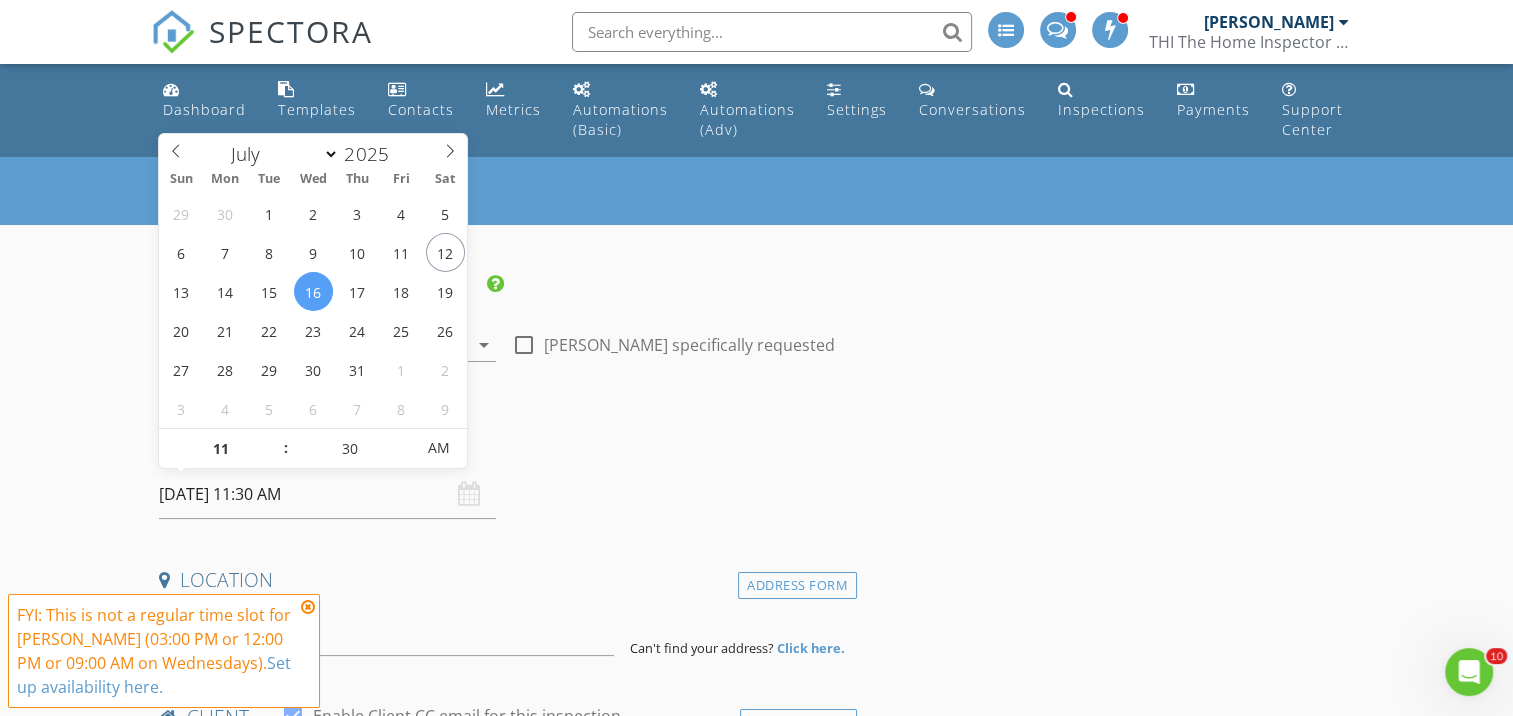 click on "Date/Time" at bounding box center (504, 443) 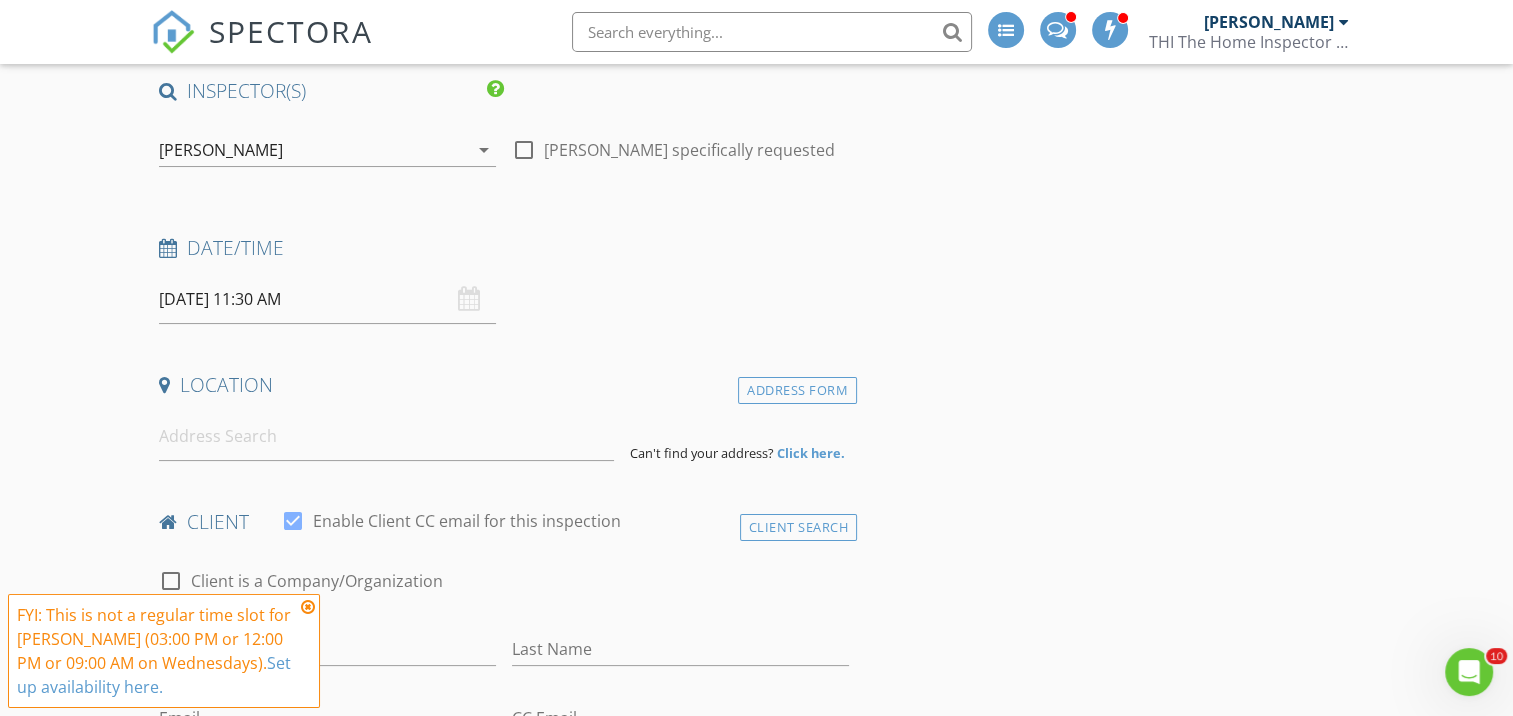 scroll, scrollTop: 200, scrollLeft: 0, axis: vertical 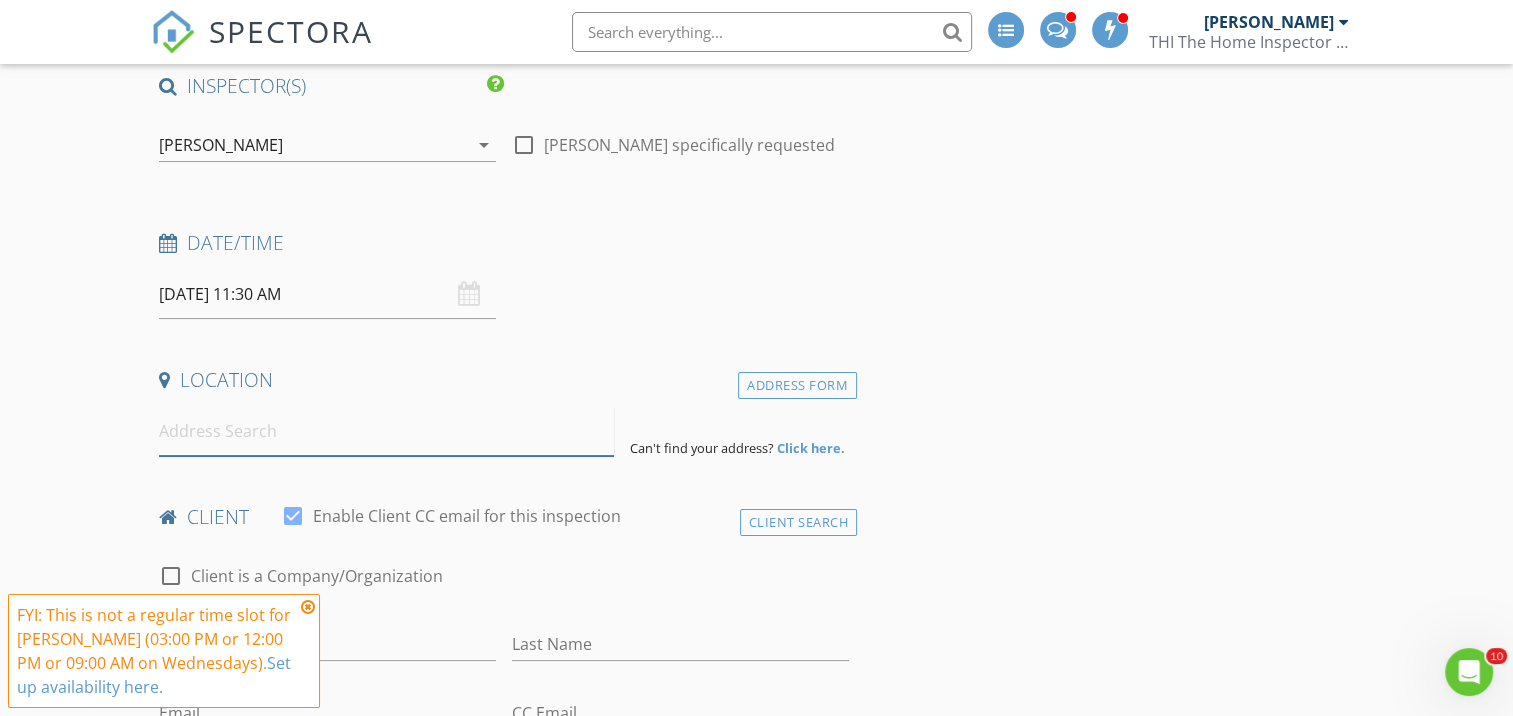 click at bounding box center [386, 431] 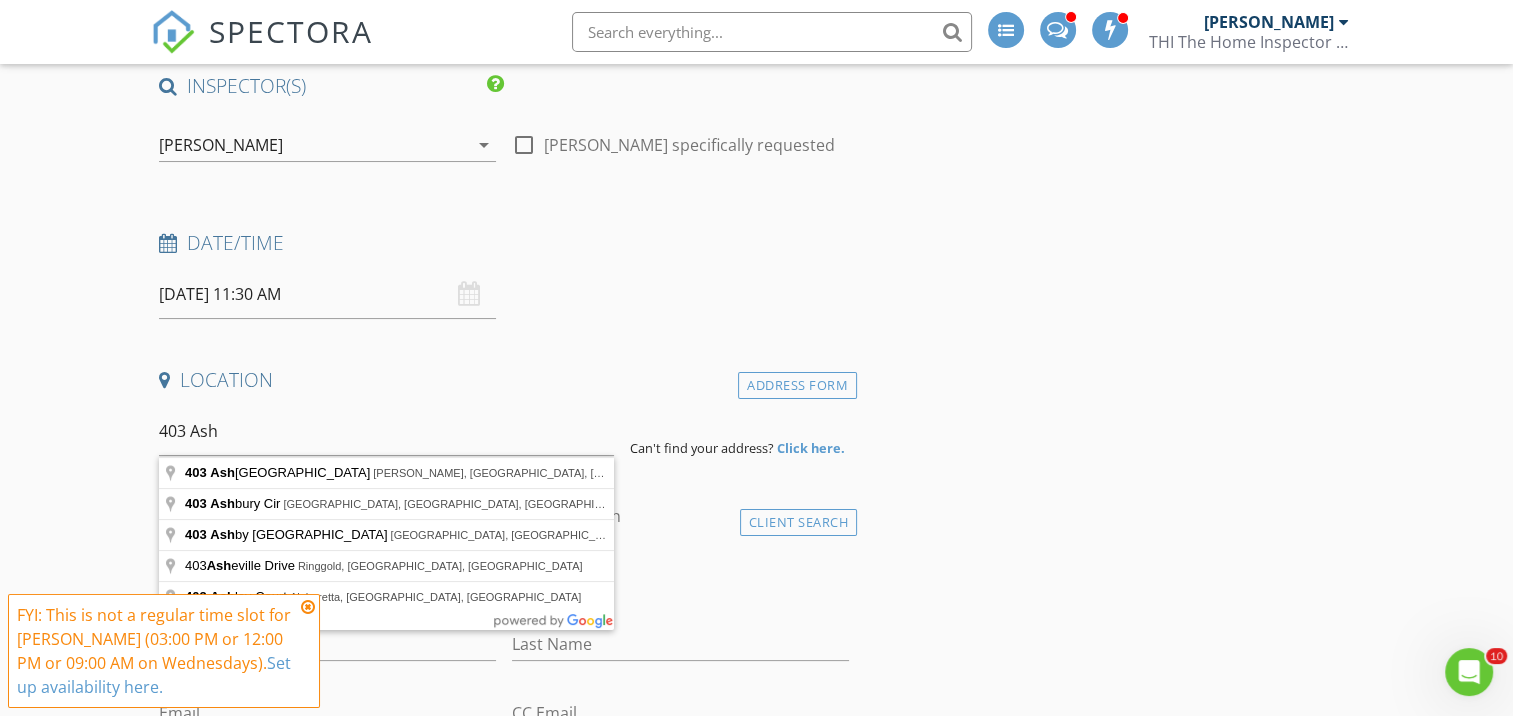 click on "INSPECTOR(S)
check_box   Mel Edwards   PRIMARY   Mel Edwards arrow_drop_down   check_box_outline_blank Mel Edwards specifically requested
Date/Time
07/16/2025 11:30 AM
Location
Address Form   403 Ash     Can't find your address?   Click here.
client
check_box Enable Client CC email for this inspection   Client Search     check_box_outline_blank Client is a Company/Organization     First Name   Last Name   Email   CC Email   Phone   Address   City   State   Zip     Tags         Notes   Private Notes
ADD ADDITIONAL client
SERVICES
check_box_outline_blank   Home Inspection   check_box_outline_blank   Mold Surface Sample   check_box_outline_blank   Pre-Dry Wall Inspection   check_box_outline_blank   Mold Surface Sampling   2 Samples check_box_outline_blank   Neglected Conditions" at bounding box center (504, 1768) 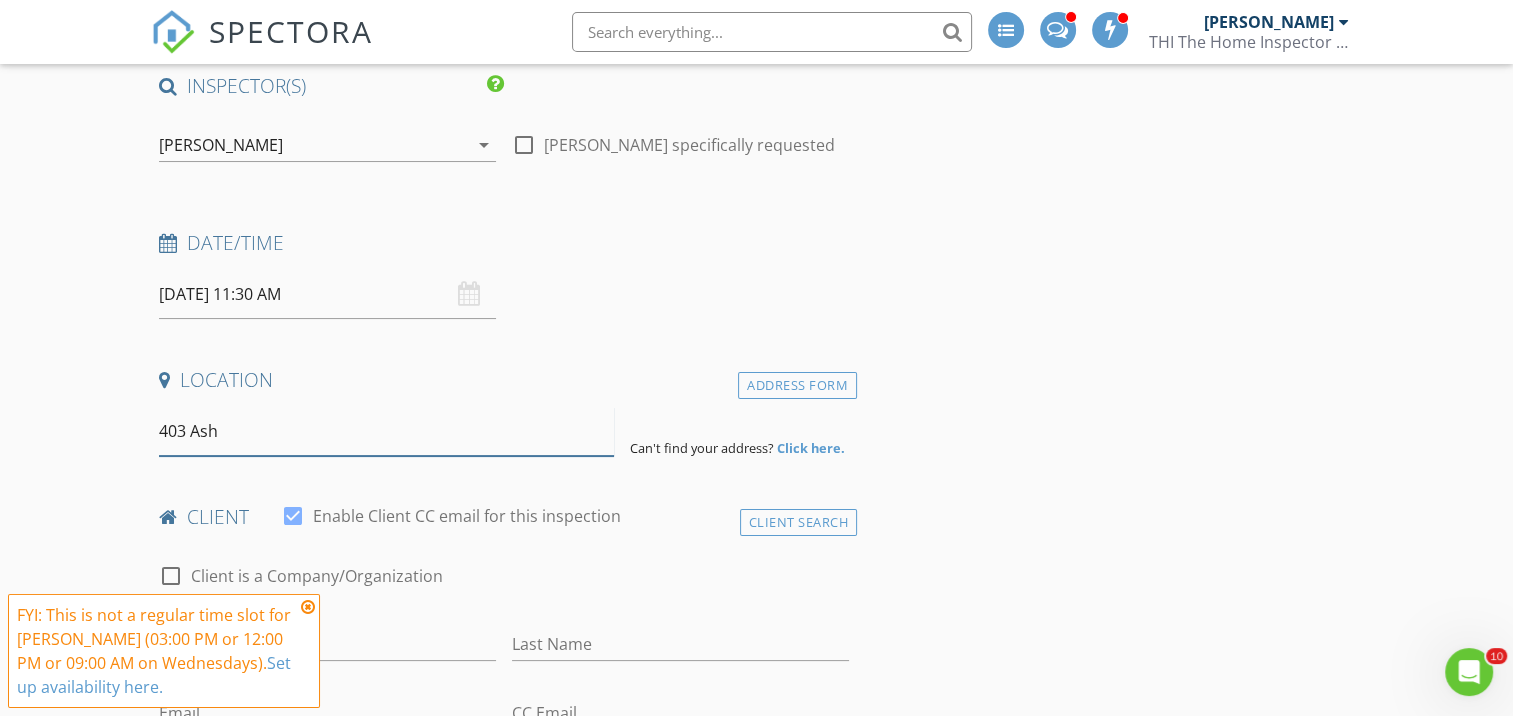 click on "403 Ash" at bounding box center [386, 431] 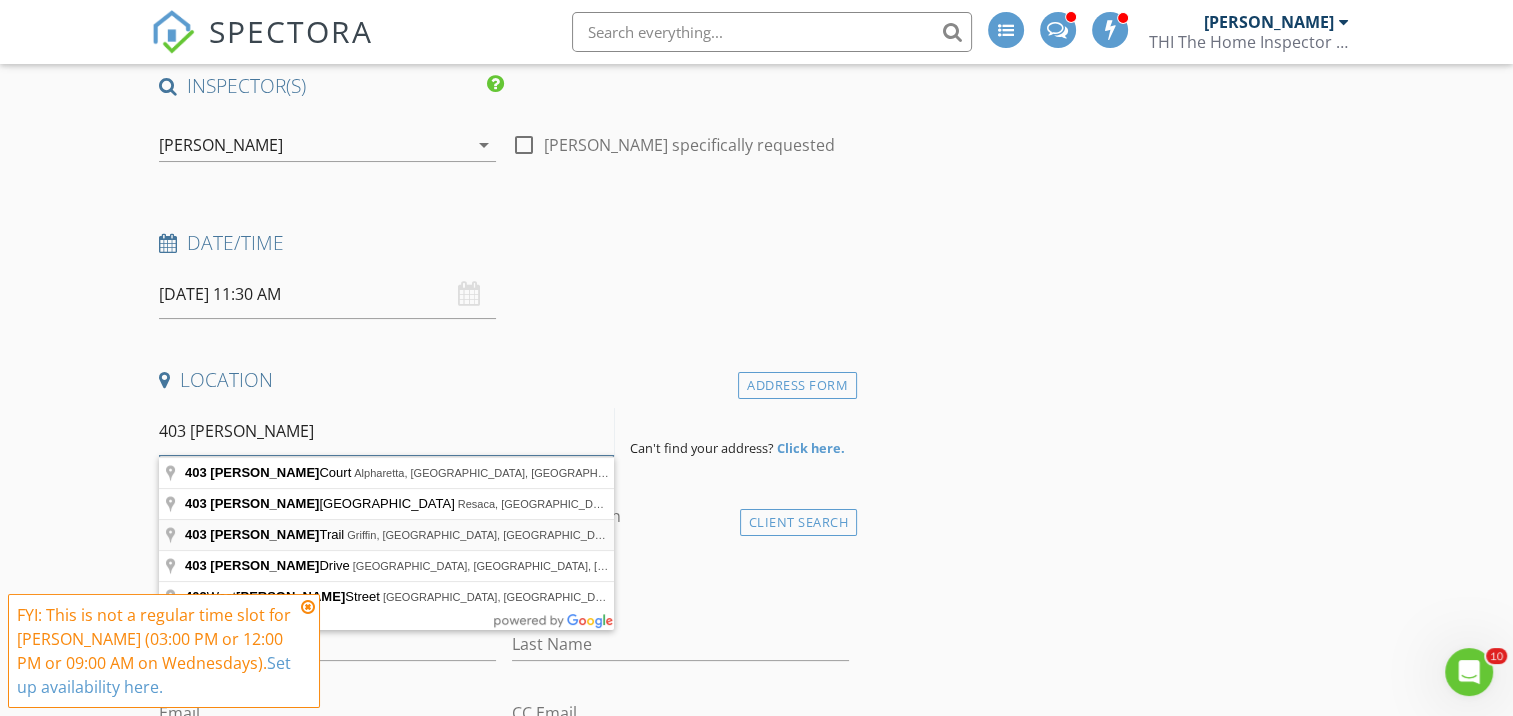 scroll, scrollTop: 100, scrollLeft: 0, axis: vertical 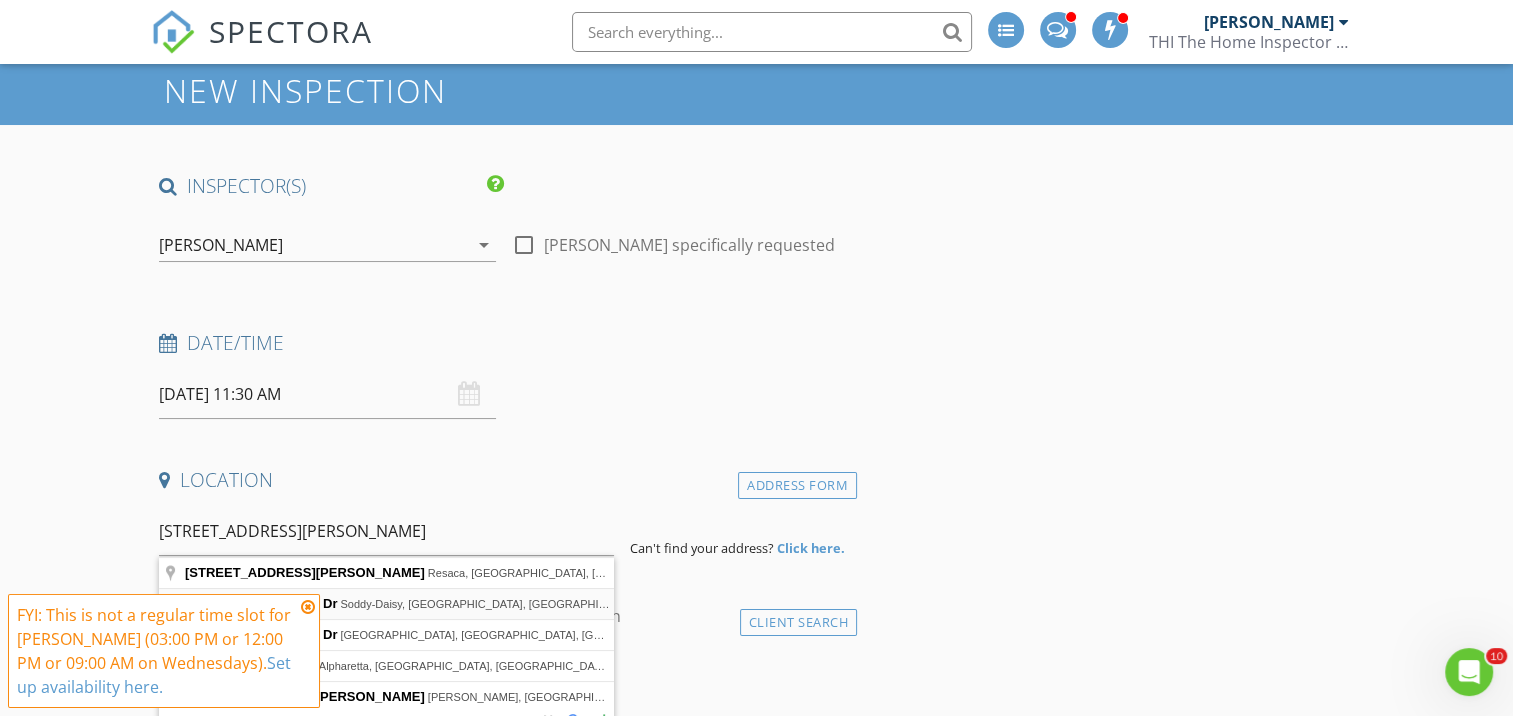 type on "403 Ashley Dr, Soddy-Daisy, TN, USA" 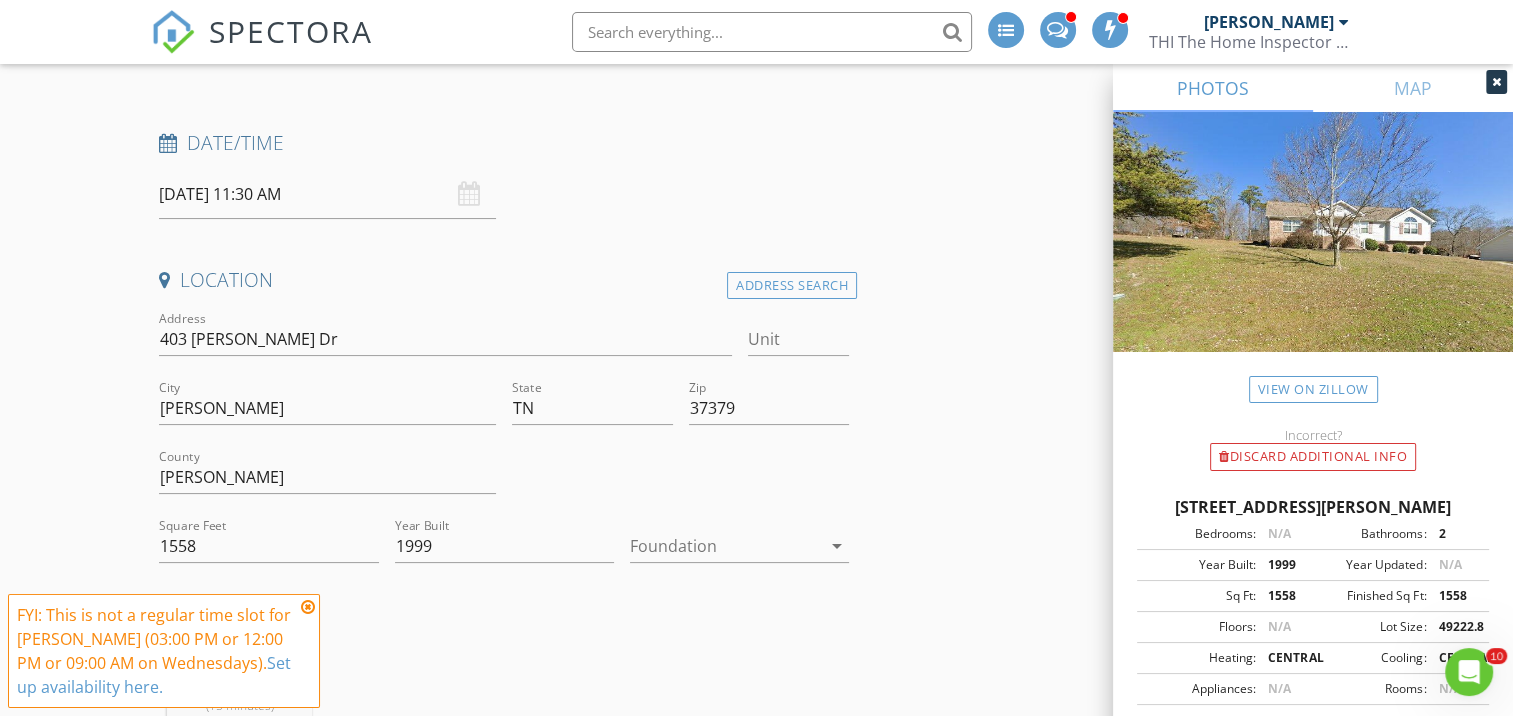 scroll, scrollTop: 400, scrollLeft: 0, axis: vertical 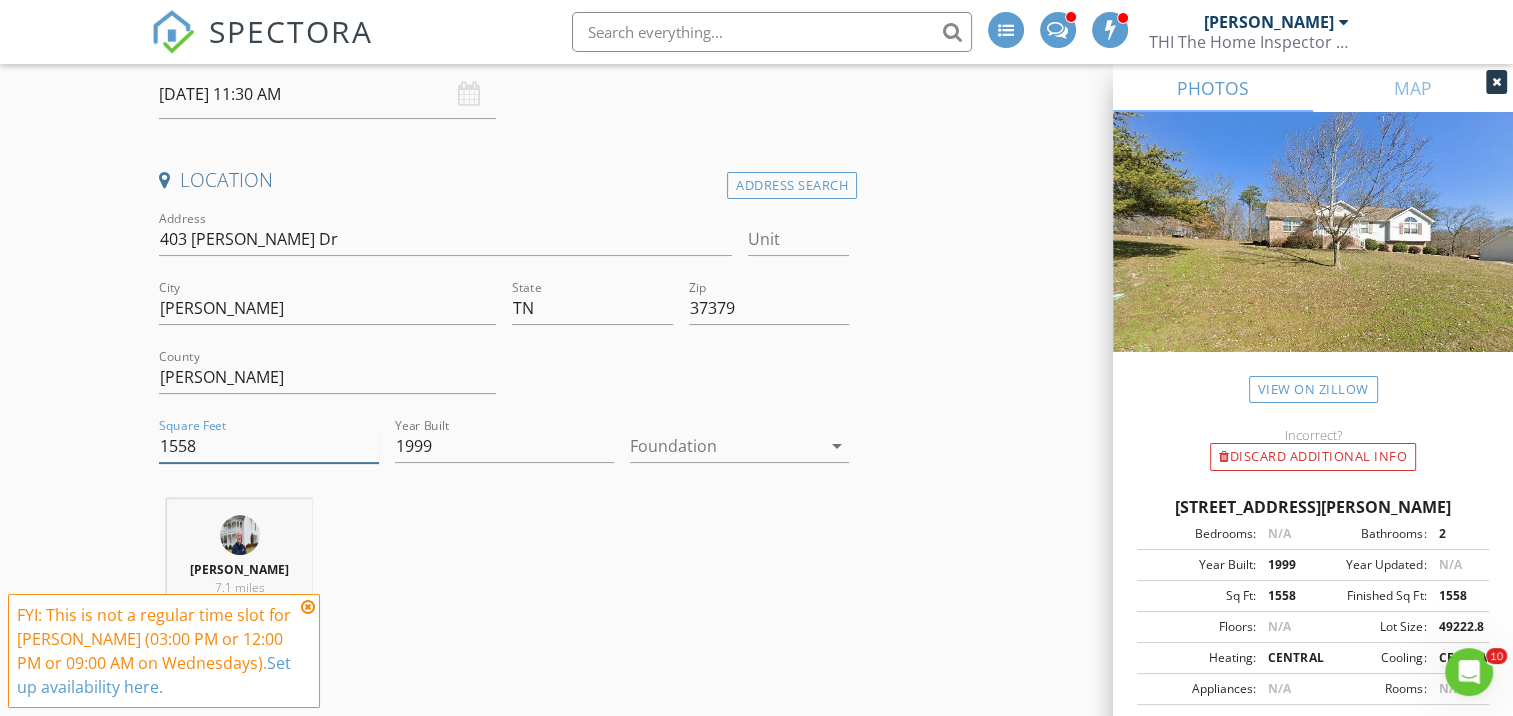 drag, startPoint x: 235, startPoint y: 439, endPoint x: 64, endPoint y: 407, distance: 173.96838 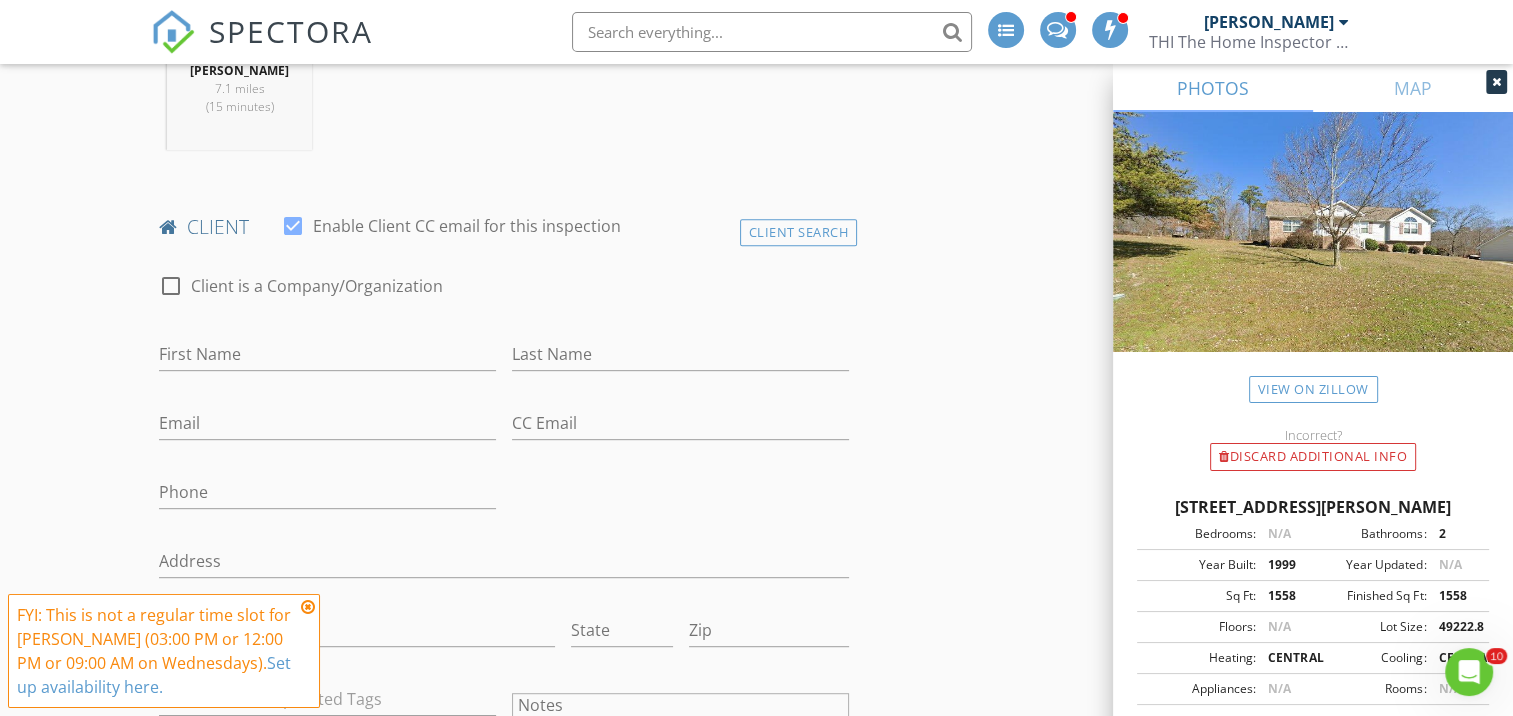 scroll, scrollTop: 900, scrollLeft: 0, axis: vertical 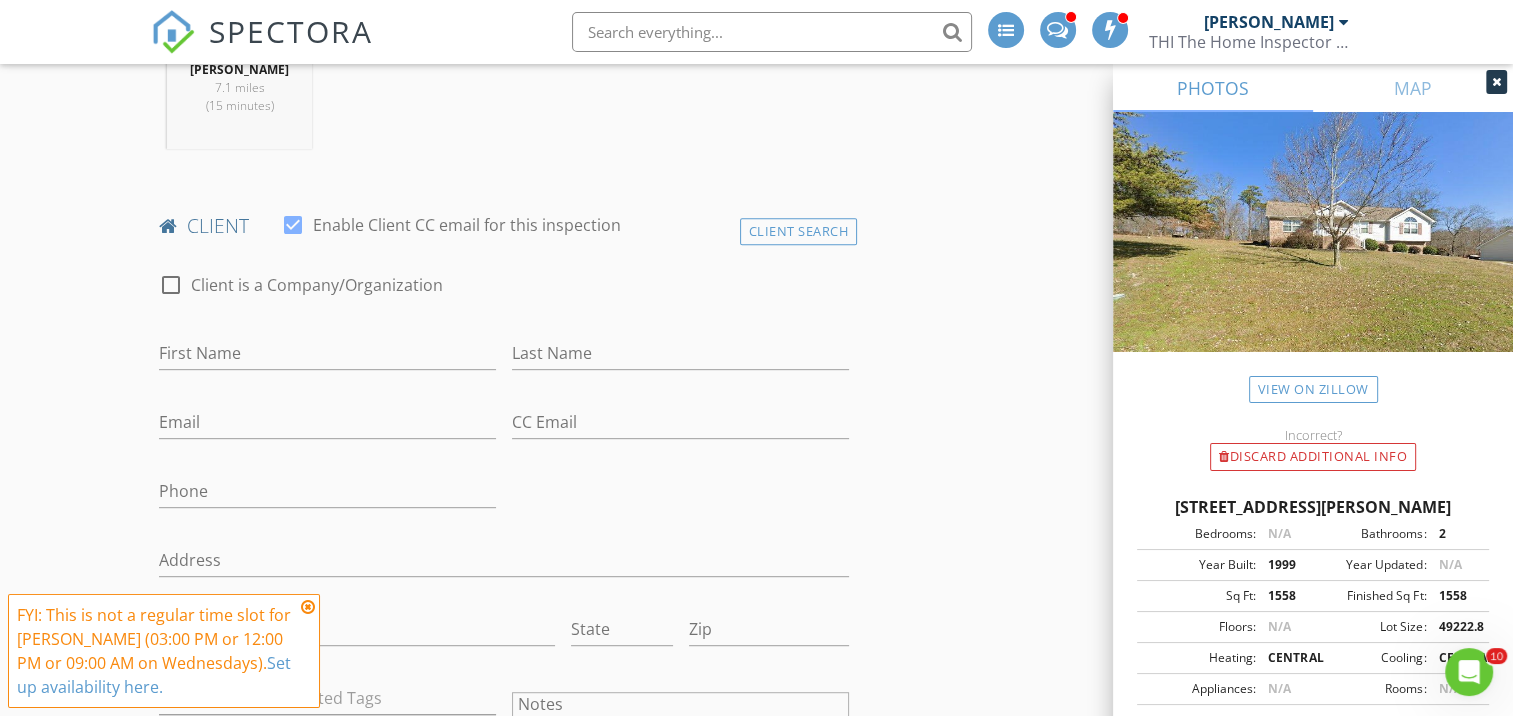 type on "2163" 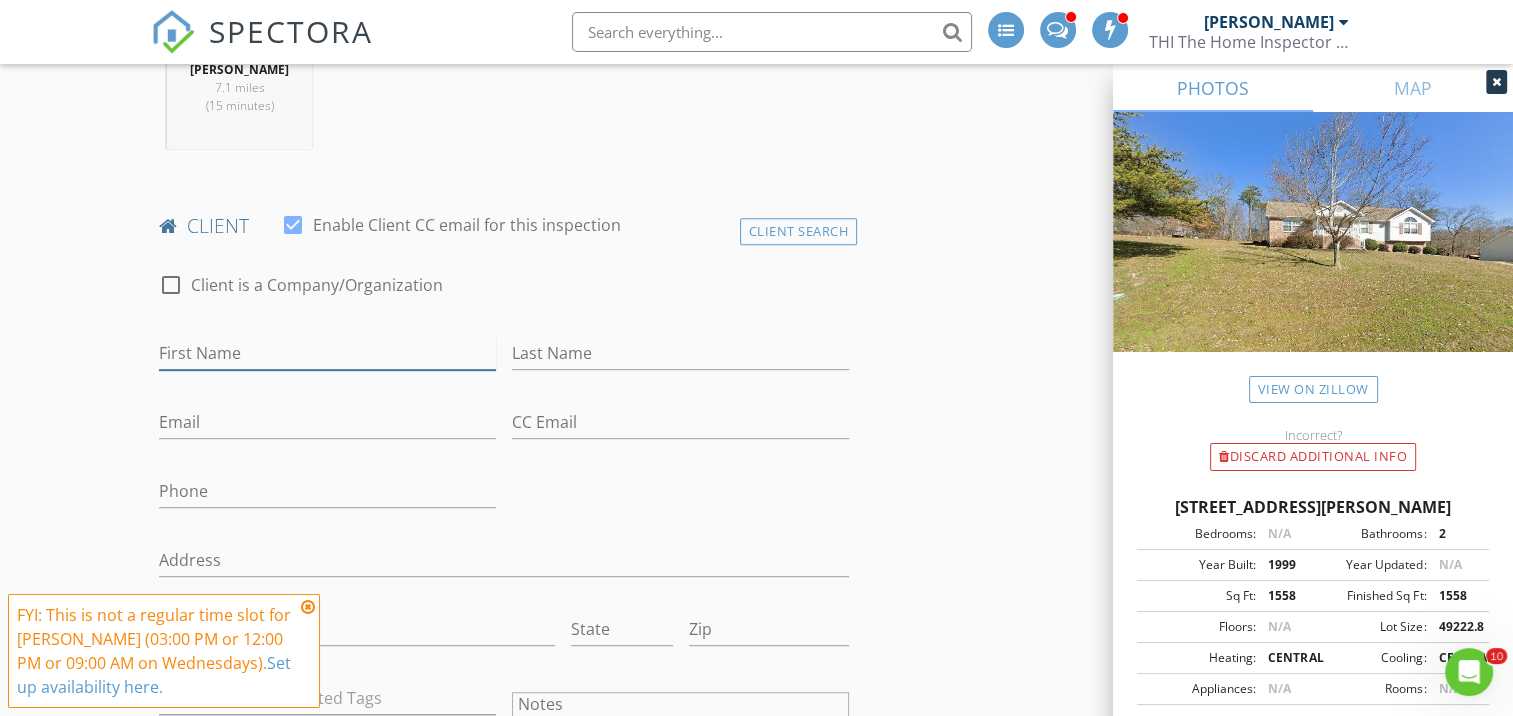 click on "First Name" at bounding box center (327, 353) 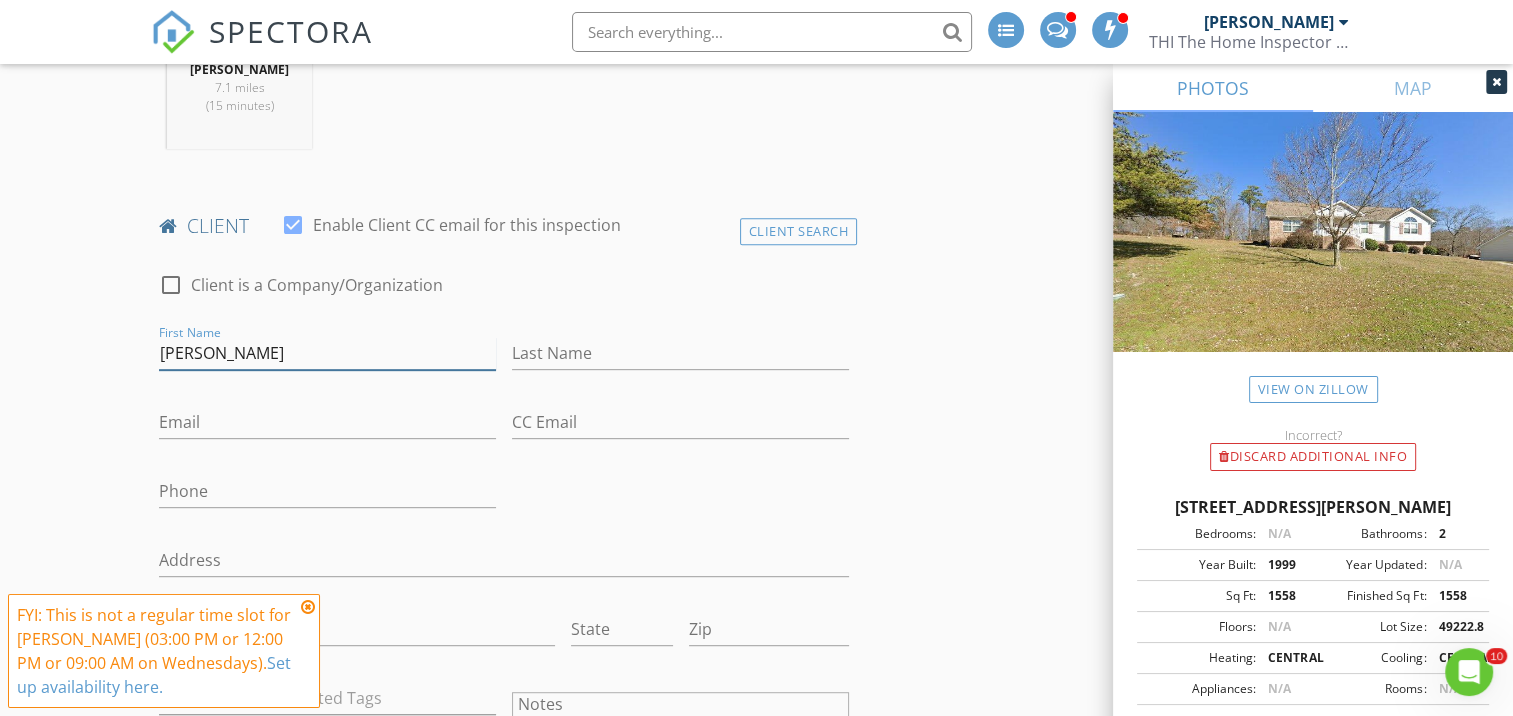 type on "[PERSON_NAME]" 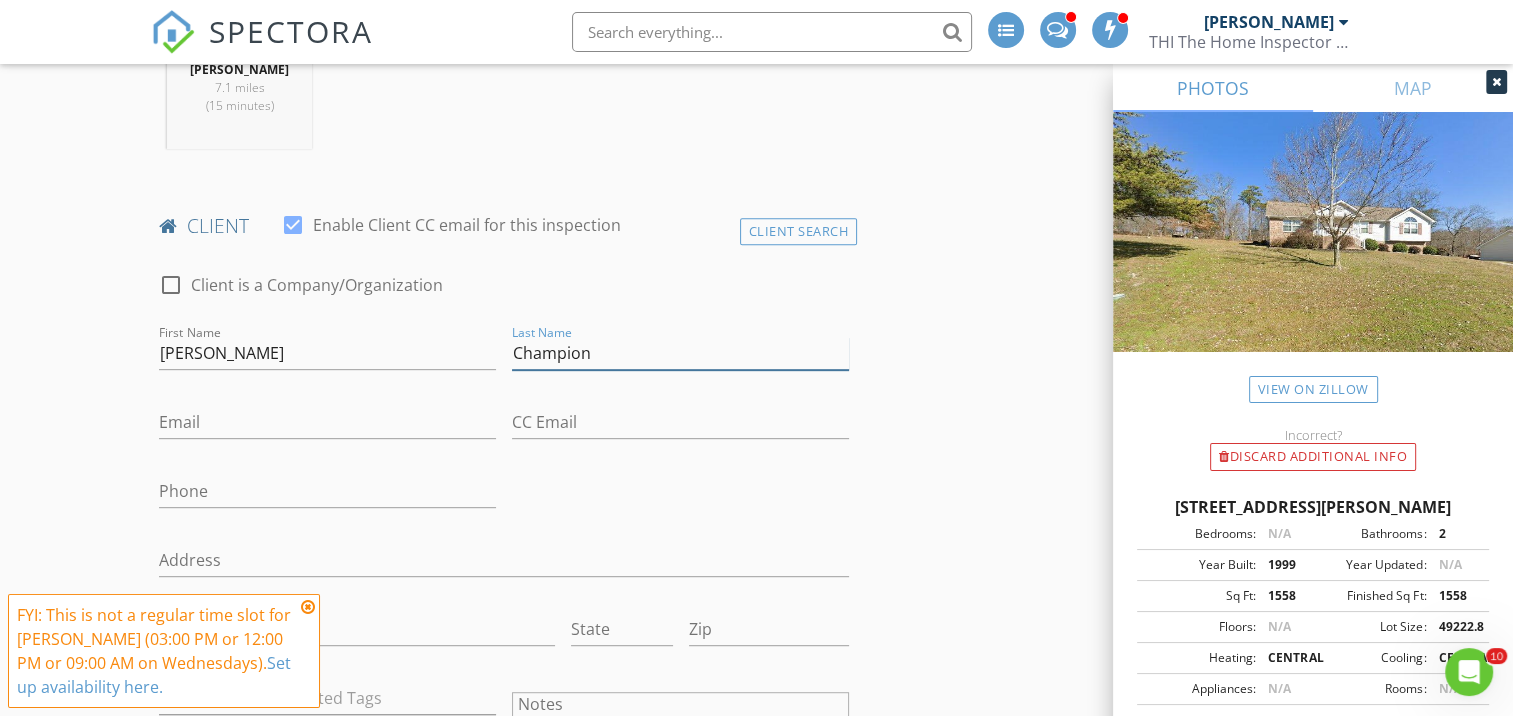 type on "Champion" 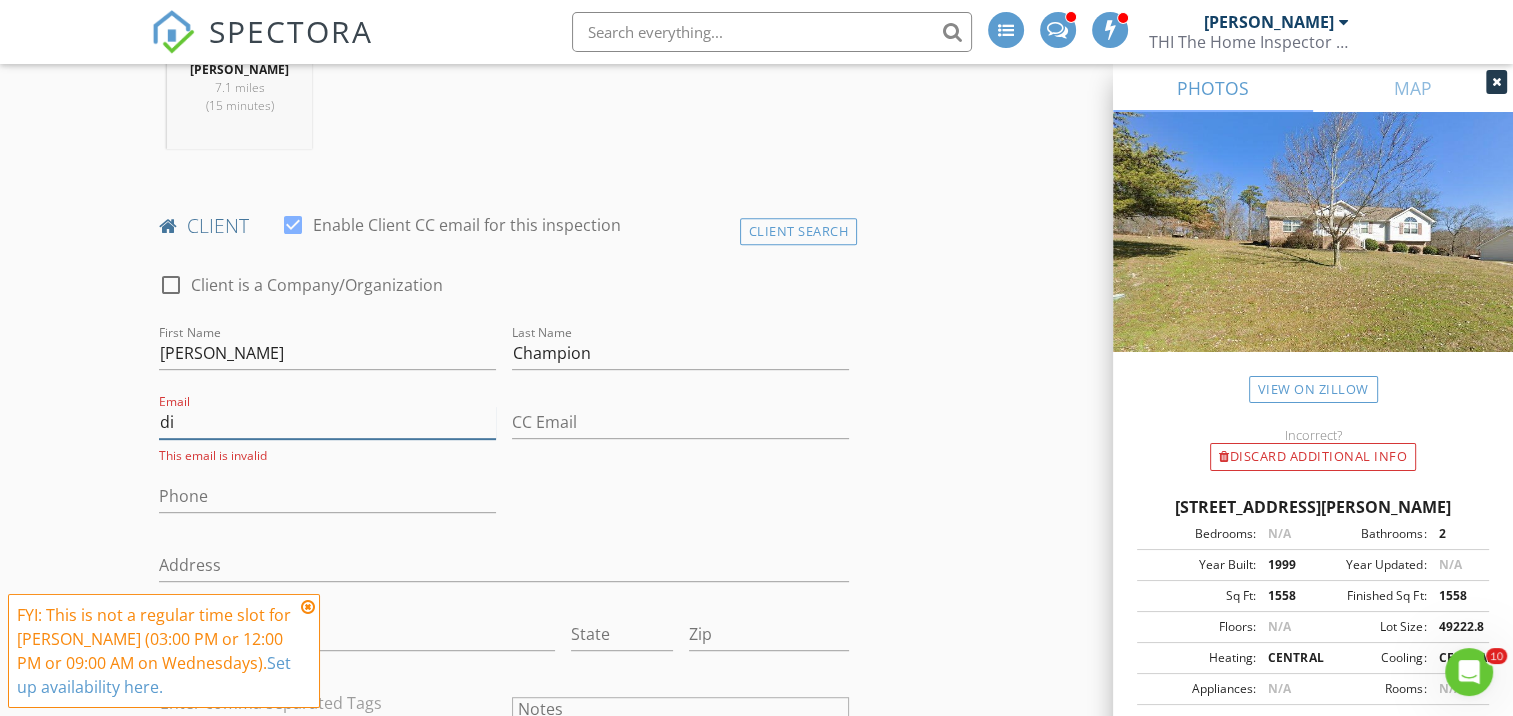 type on "d" 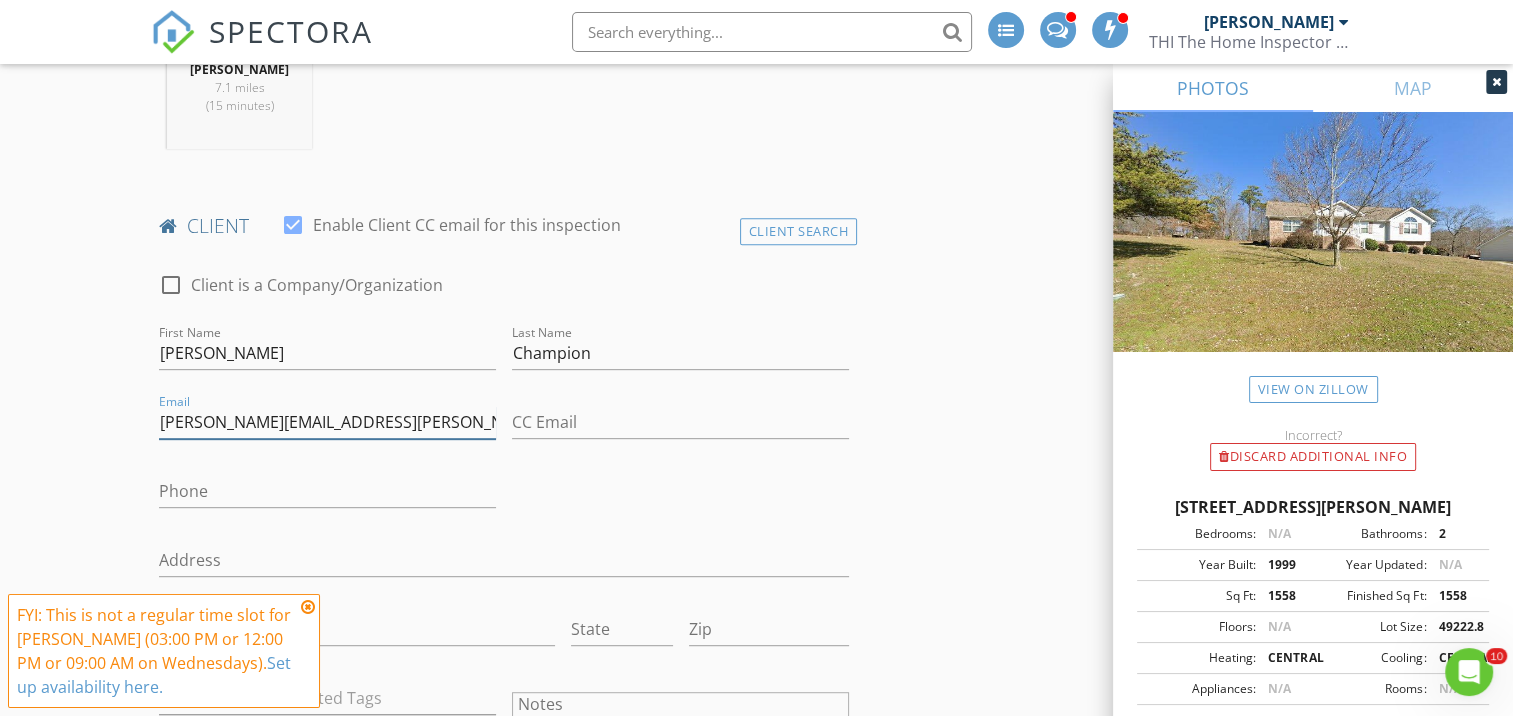 type on "[PERSON_NAME][EMAIL_ADDRESS][PERSON_NAME][DOMAIN_NAME]" 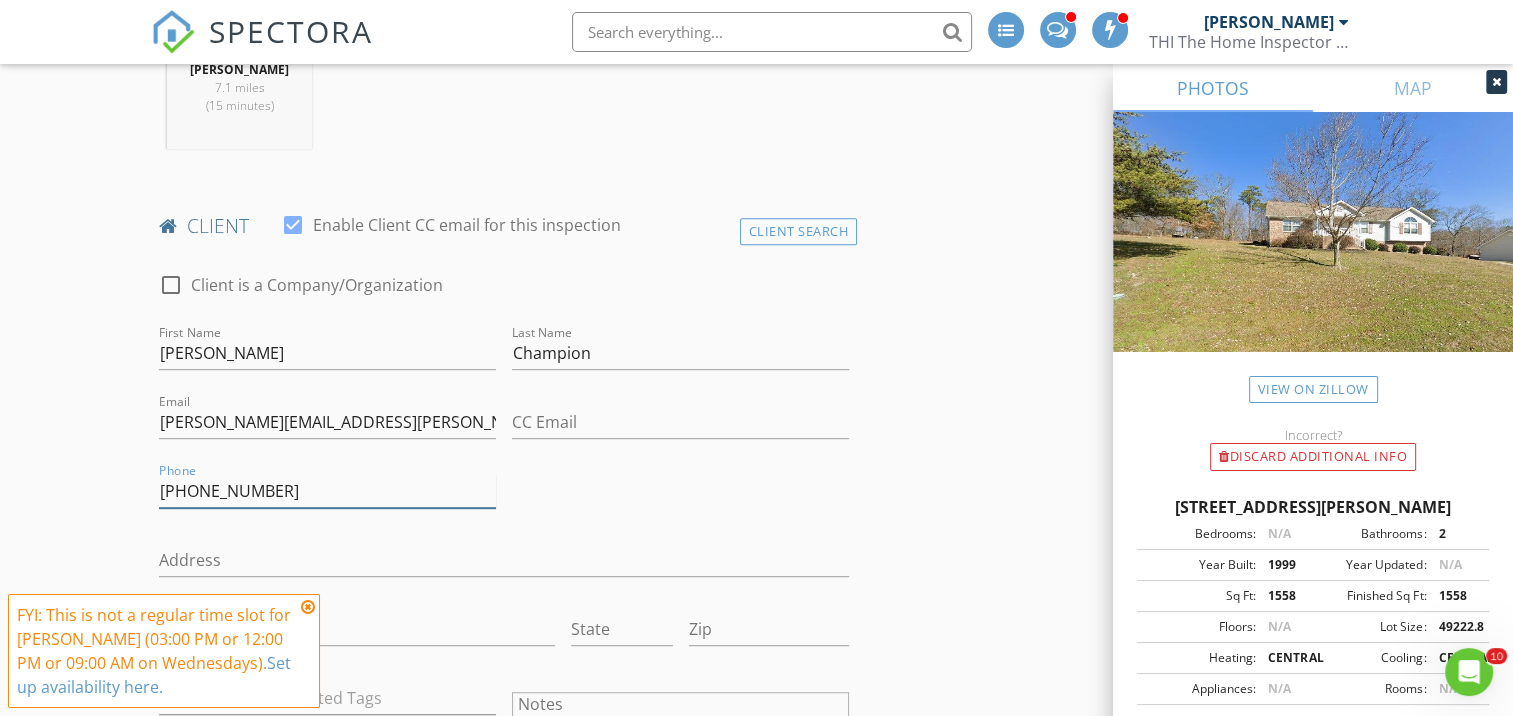 type on "[PHONE_NUMBER]" 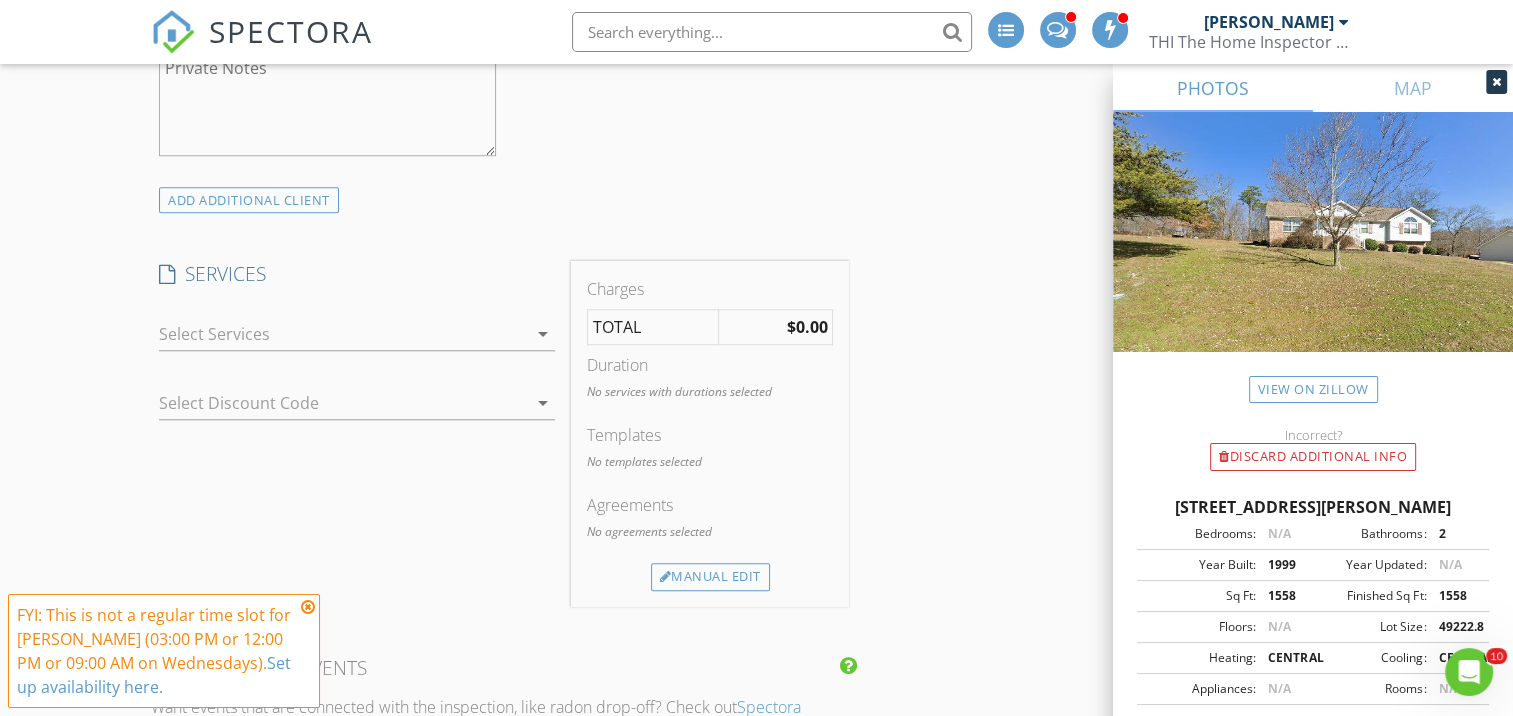 scroll, scrollTop: 1700, scrollLeft: 0, axis: vertical 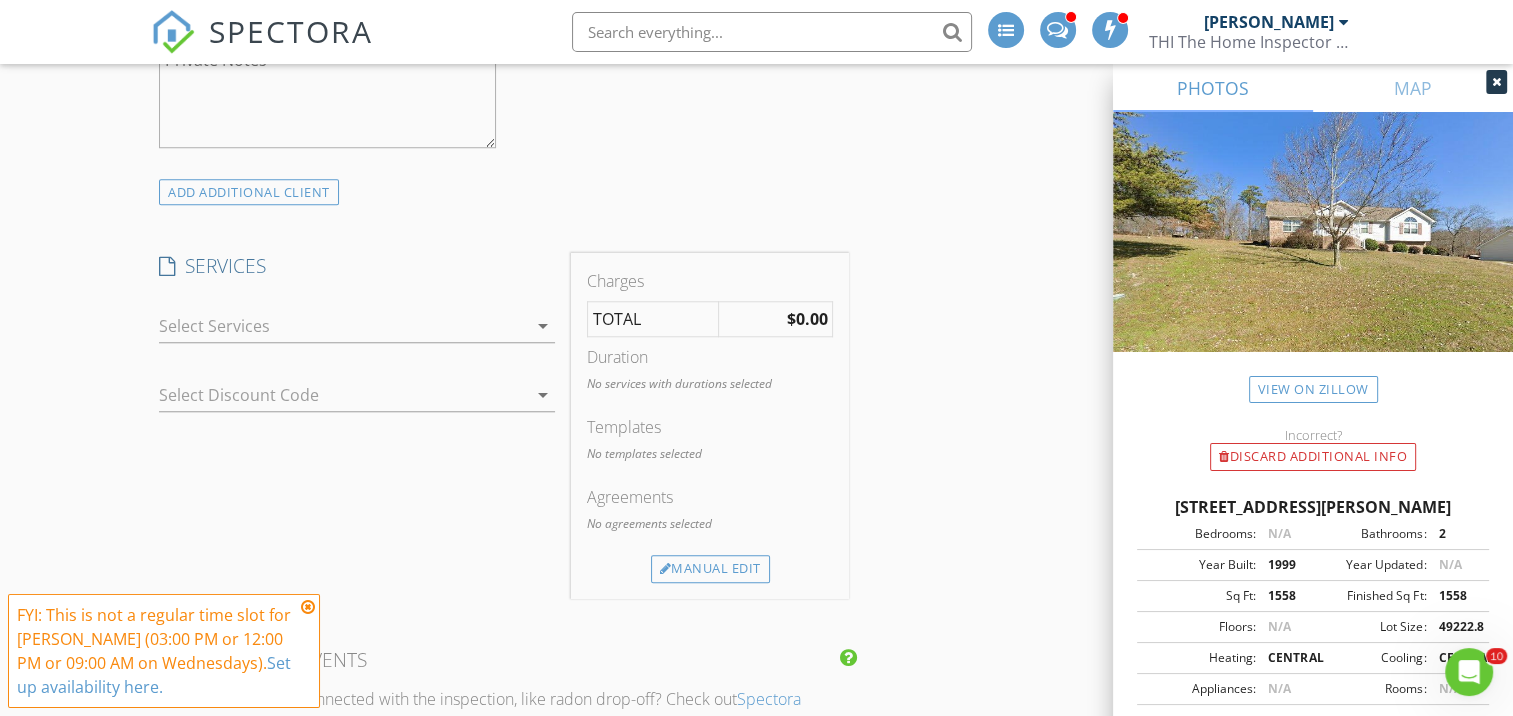 click at bounding box center (343, 326) 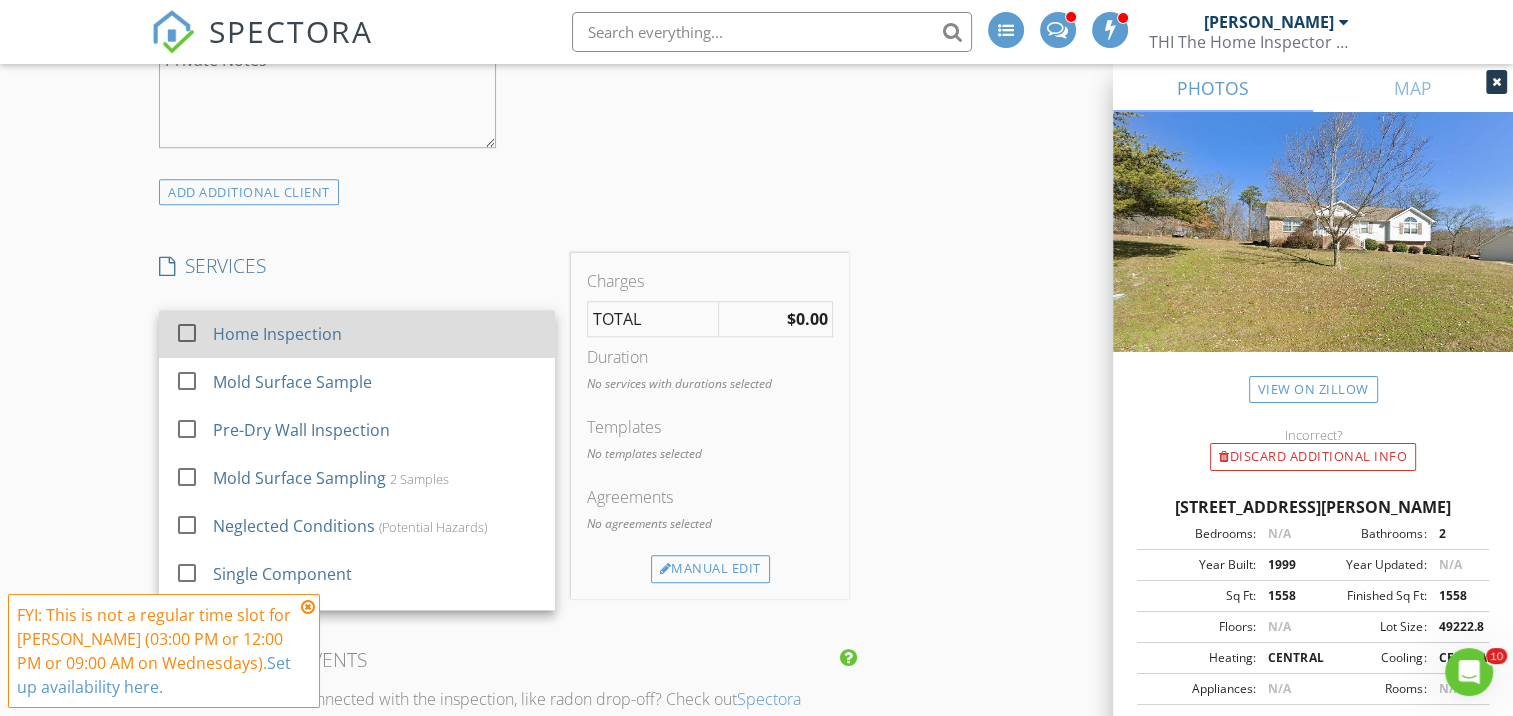 click at bounding box center (187, 332) 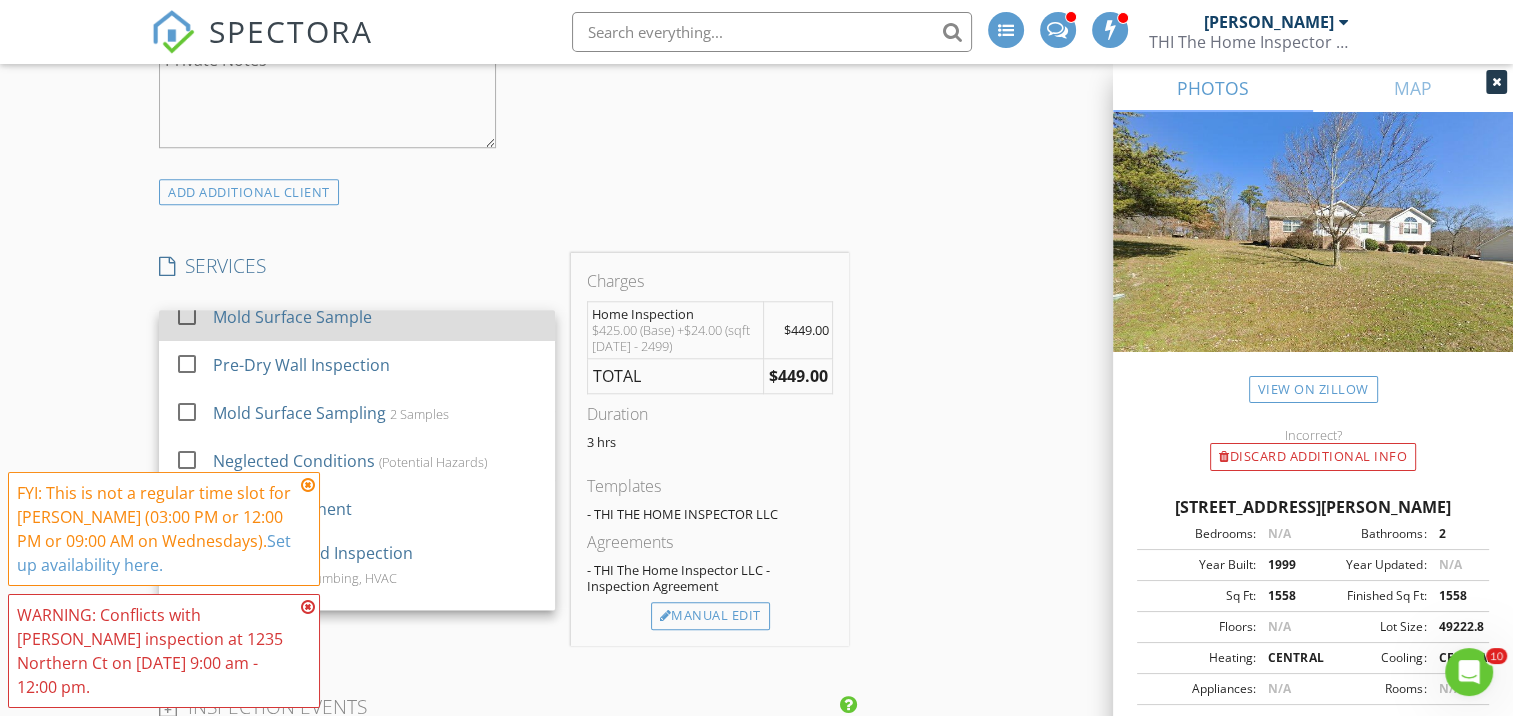 scroll, scrollTop: 100, scrollLeft: 0, axis: vertical 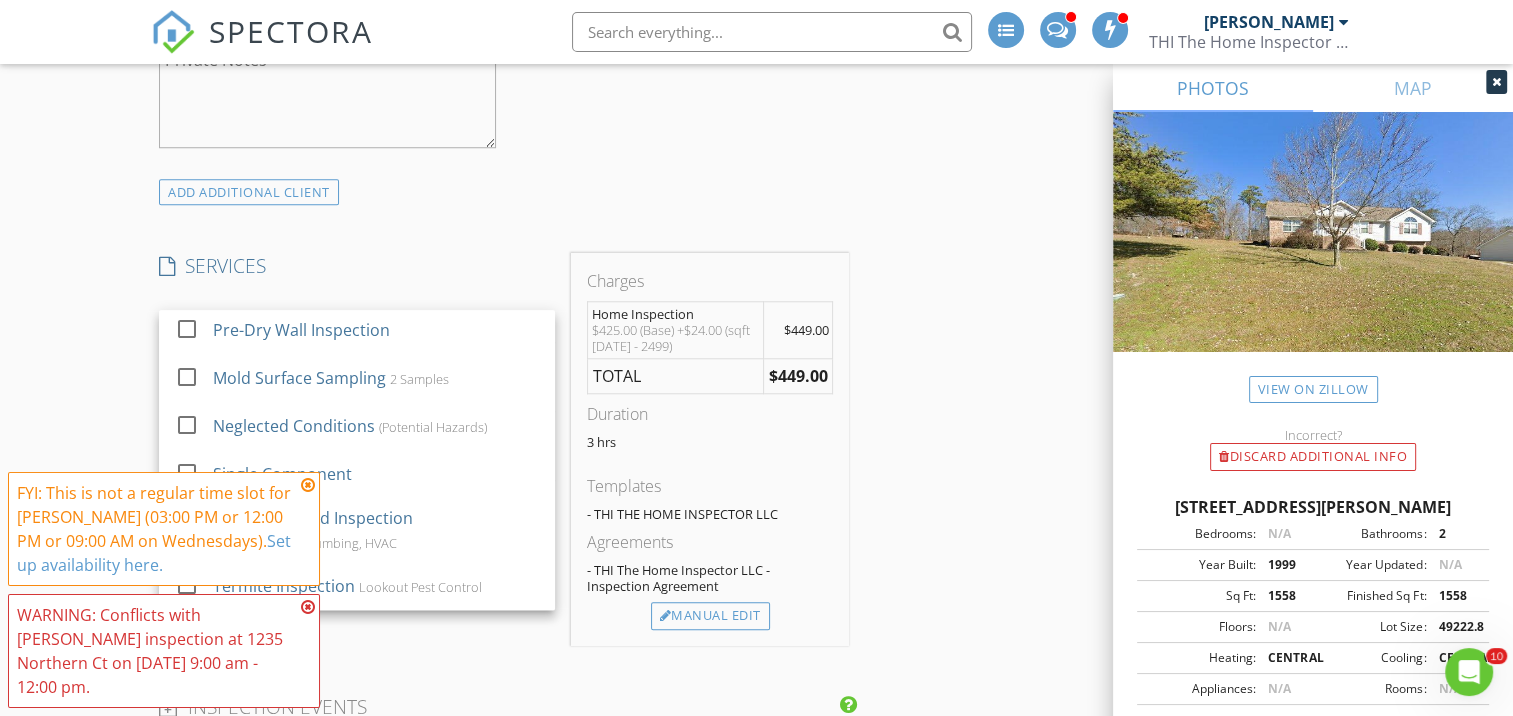 click on "New Inspection
INSPECTOR(S)
check_box   Mel Edwards   PRIMARY   Mel Edwards arrow_drop_down   check_box_outline_blank Mel Edwards specifically requested
Date/Time
07/16/2025 11:30 AM
Location
Address Search       Address 403 Ashley Dr   Unit   City Soddy-Daisy   State TN   Zip 37379   County Hamilton     Square Feet 2163   Year Built 1999   Foundation arrow_drop_down     Mel Edwards     7.1 miles     (15 minutes)
client
check_box Enable Client CC email for this inspection   Client Search     check_box_outline_blank Client is a Company/Organization     First Name Dillon   Last Name Champion   Email gregory.d.champion@gmail.com   CC Email   Phone 423-580-3983   Address   City   State   Zip     Tags         Notes   Private Notes
ADD ADDITIONAL client
SERVICES
check_box" at bounding box center (756, 520) 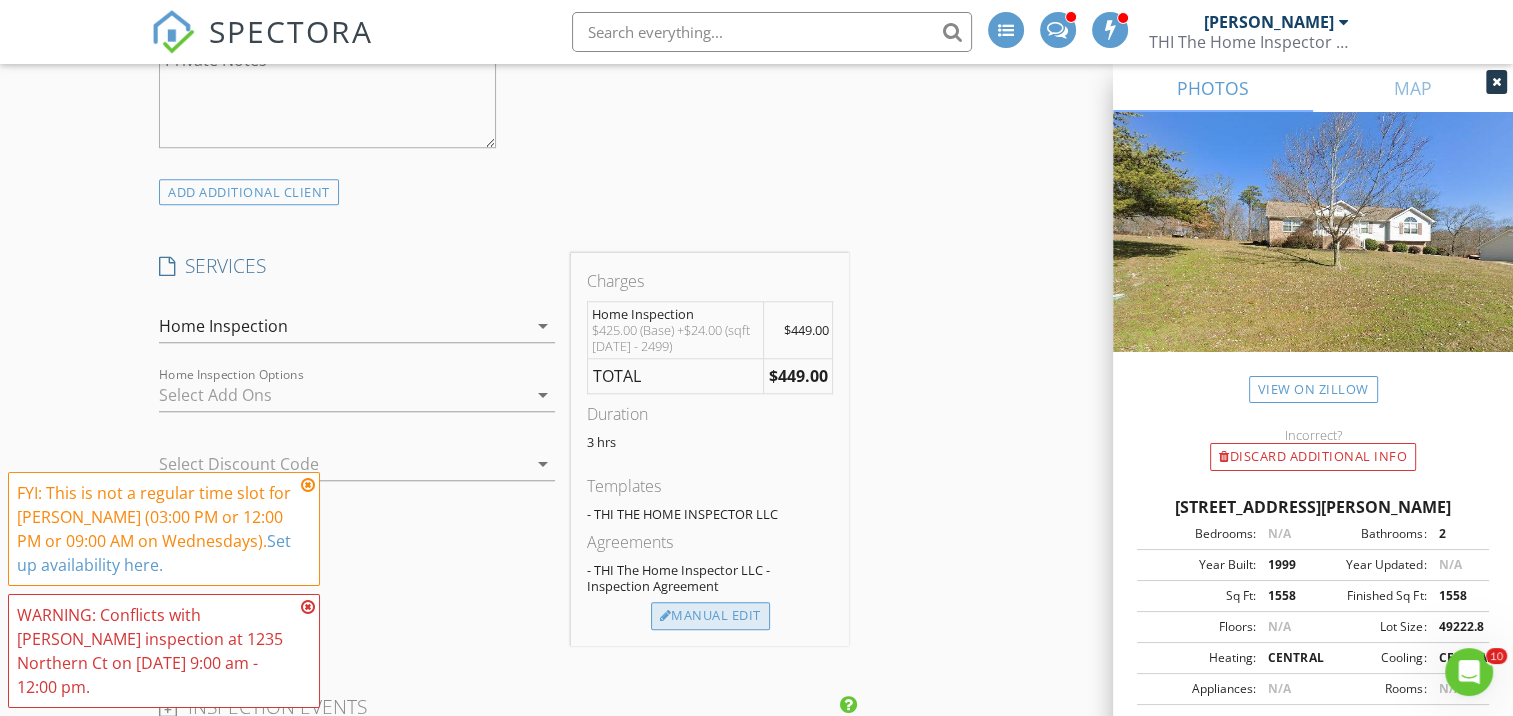 click on "Manual Edit" at bounding box center [710, 616] 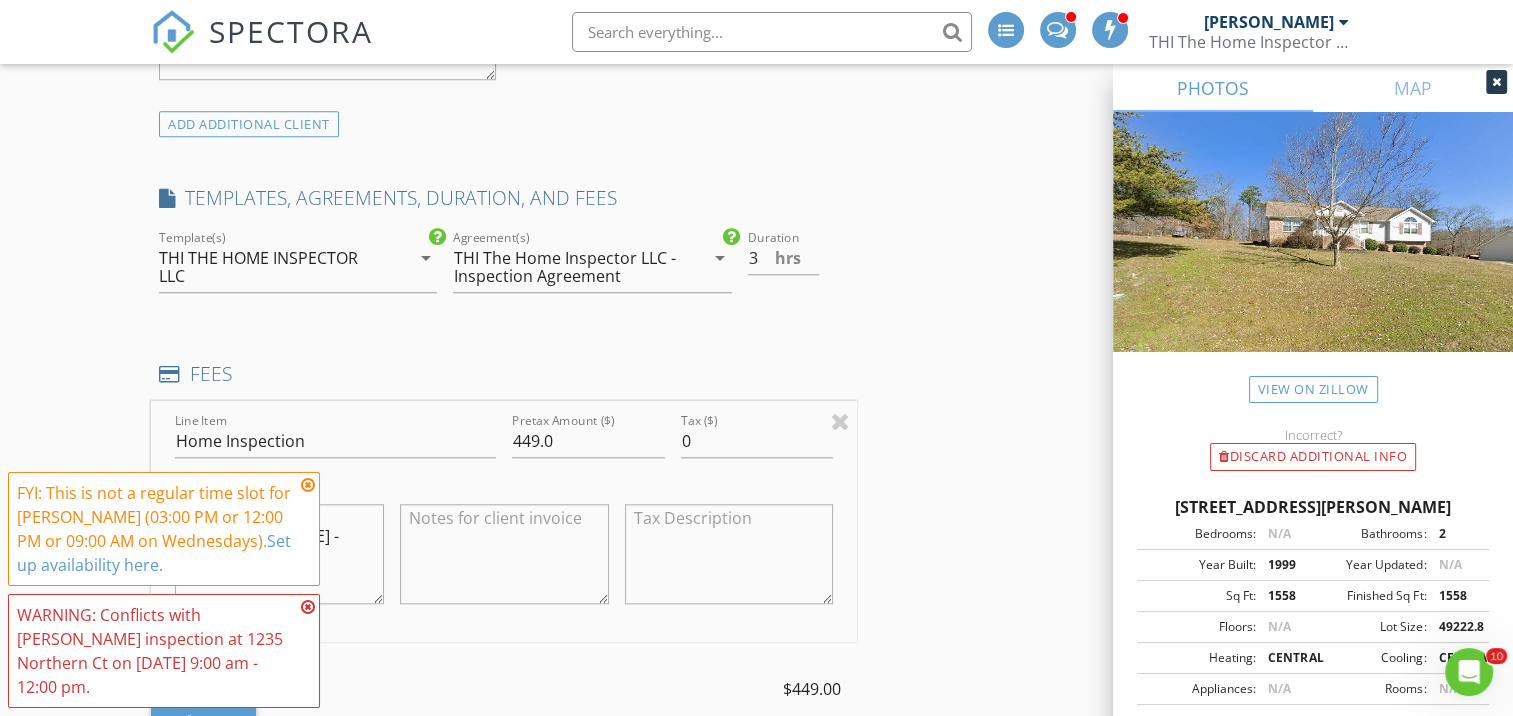 scroll, scrollTop: 1800, scrollLeft: 0, axis: vertical 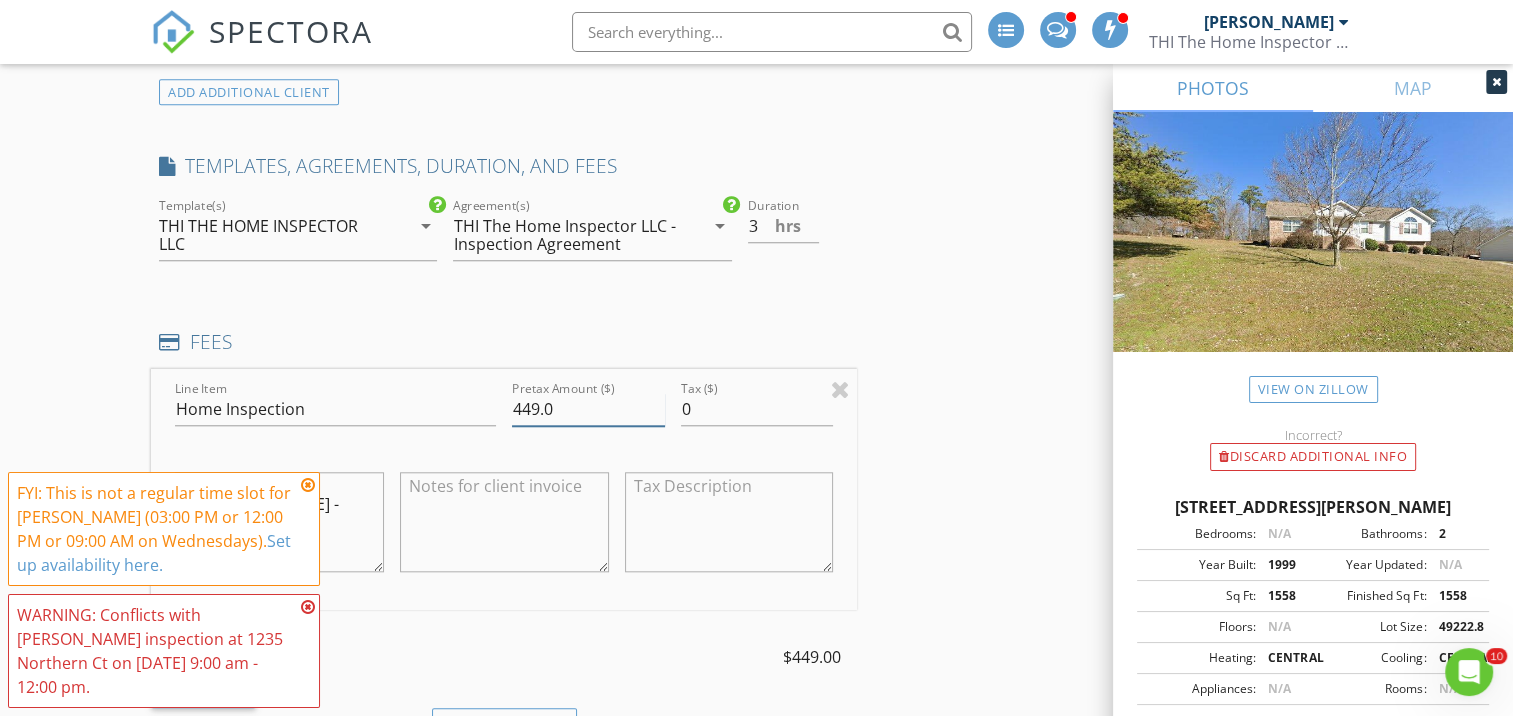 click on "449.0" at bounding box center (588, 409) 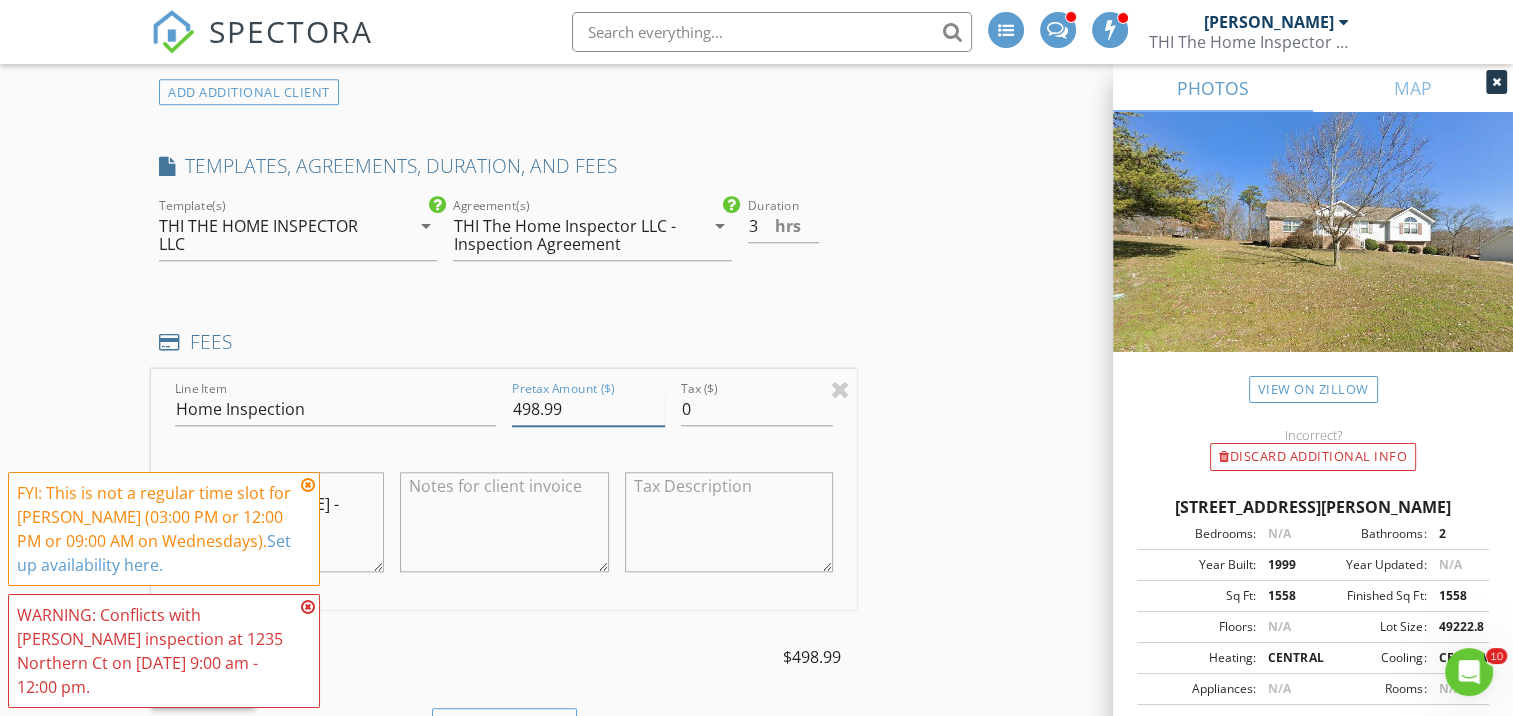 scroll, scrollTop: 1900, scrollLeft: 0, axis: vertical 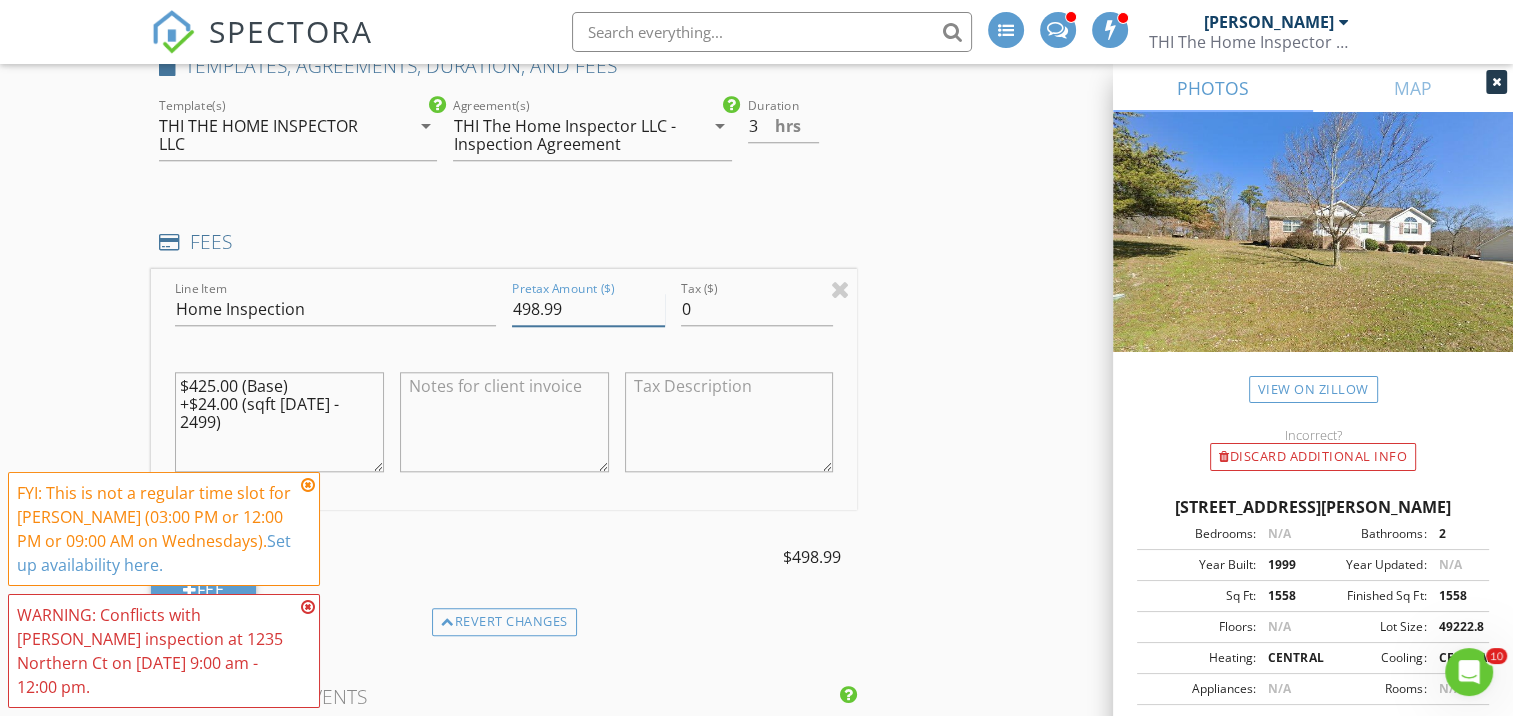 type on "498.99" 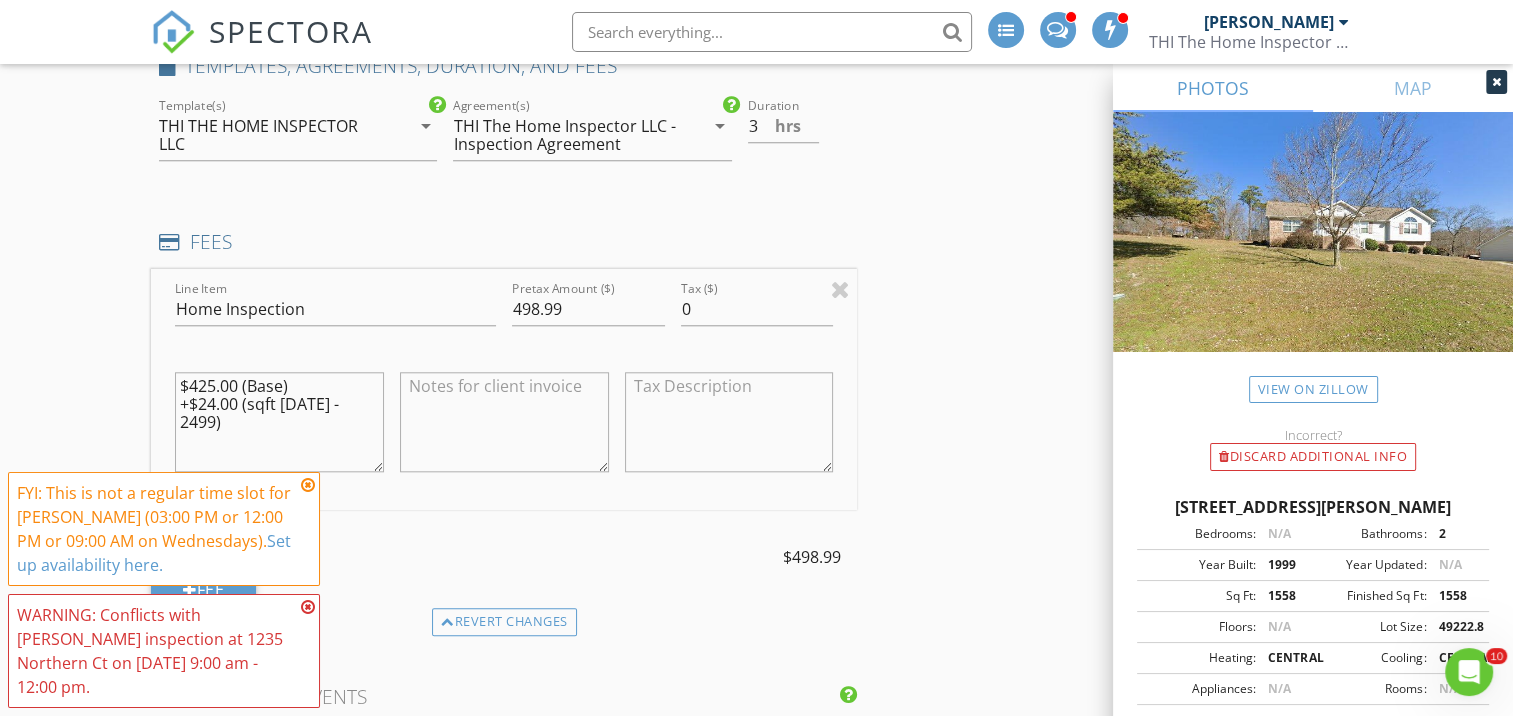 drag, startPoint x: 379, startPoint y: 398, endPoint x: 156, endPoint y: 362, distance: 225.88715 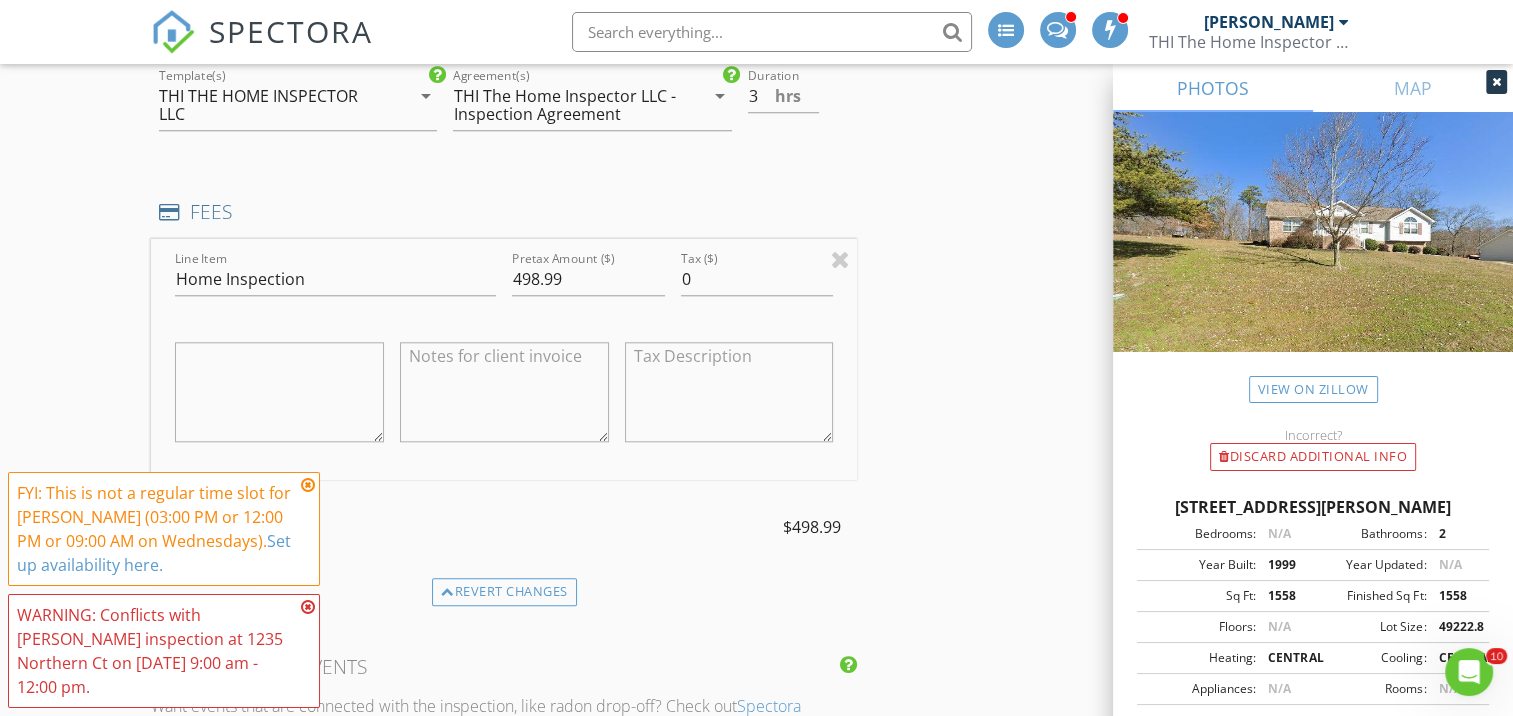 scroll, scrollTop: 1900, scrollLeft: 0, axis: vertical 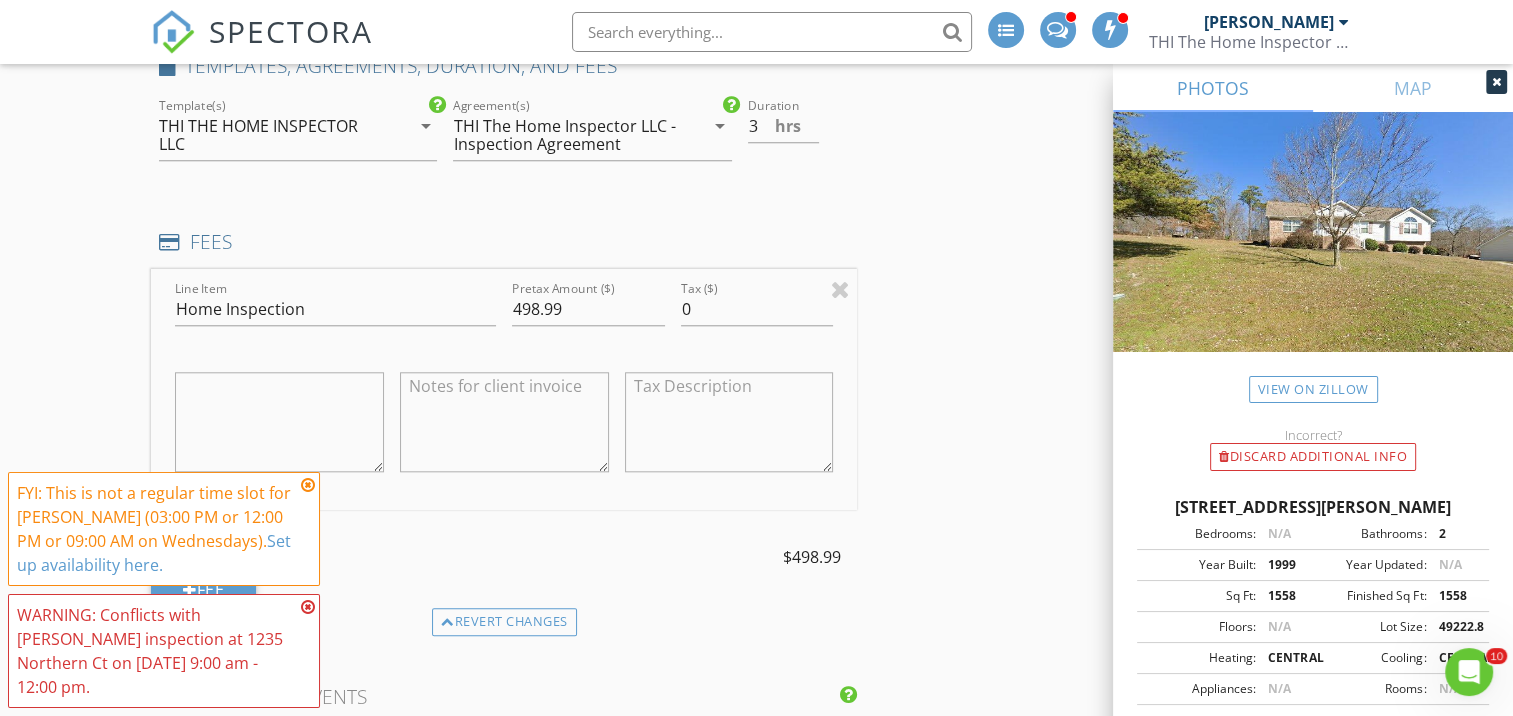 type 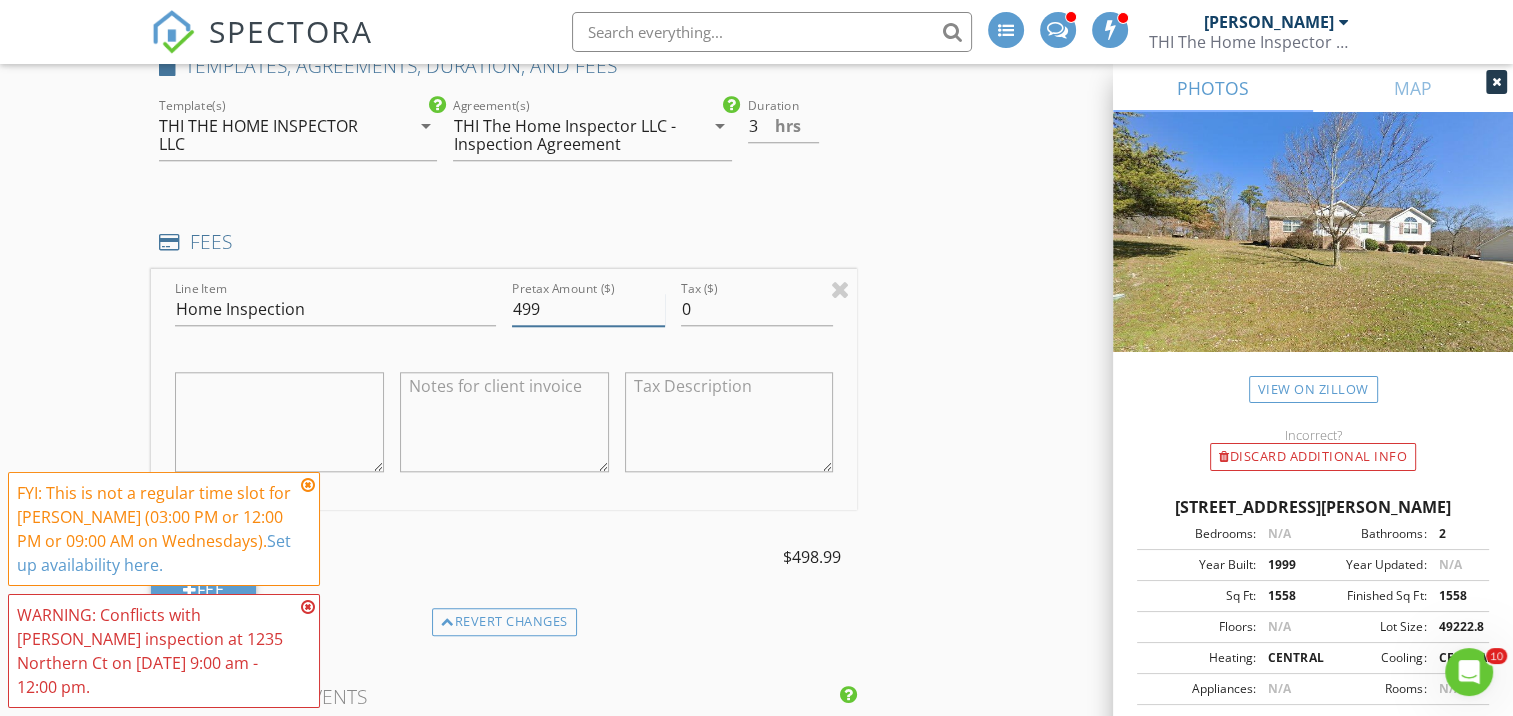 click on "499" at bounding box center (588, 309) 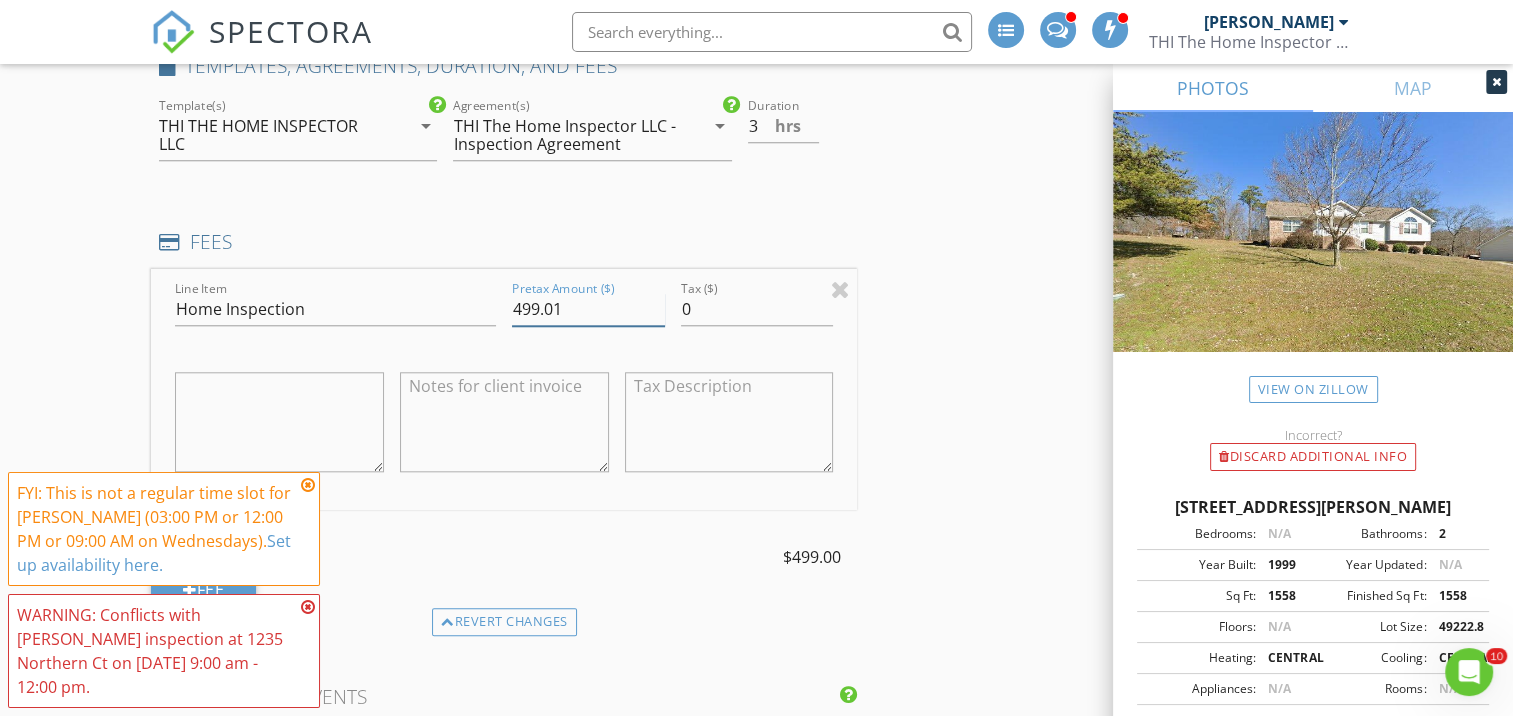 click on "499.01" at bounding box center [588, 309] 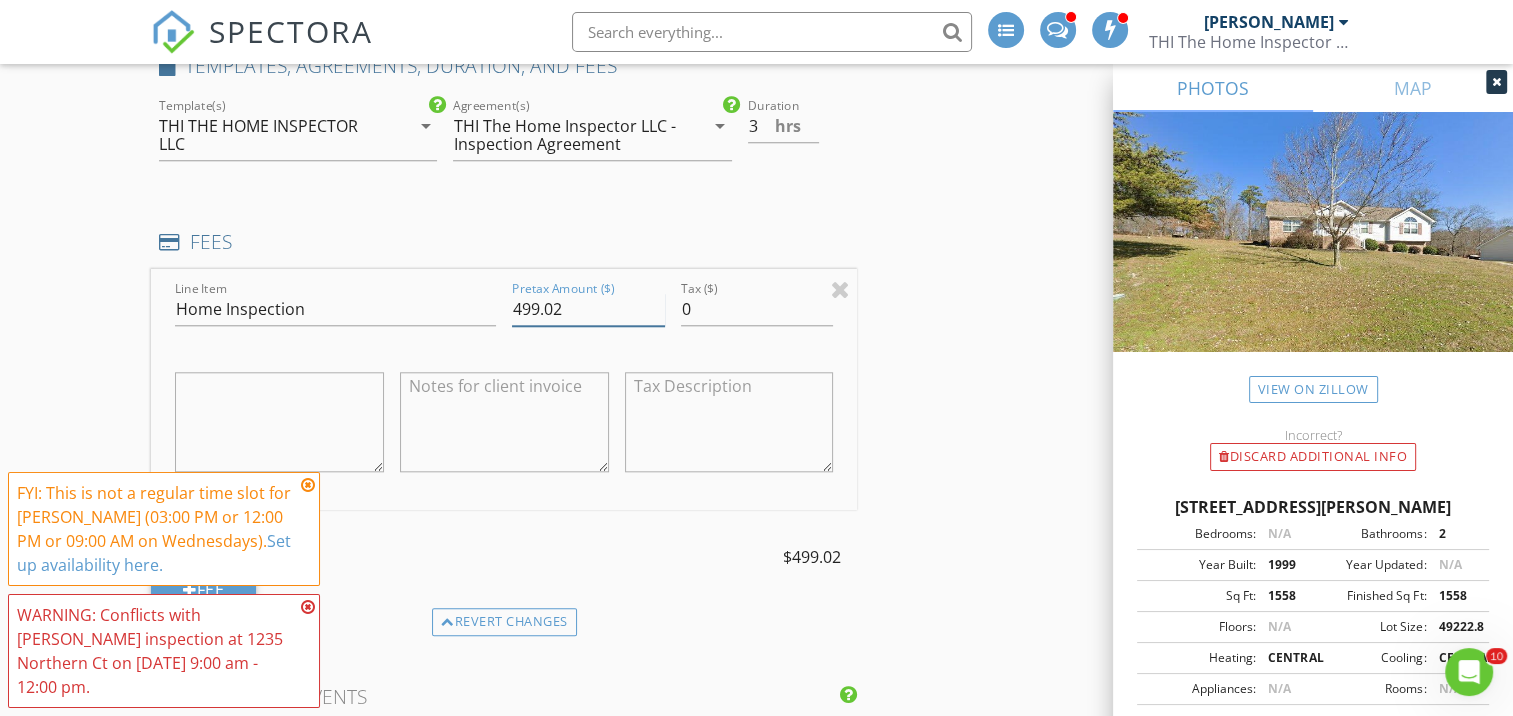 click on "499.02" at bounding box center [588, 309] 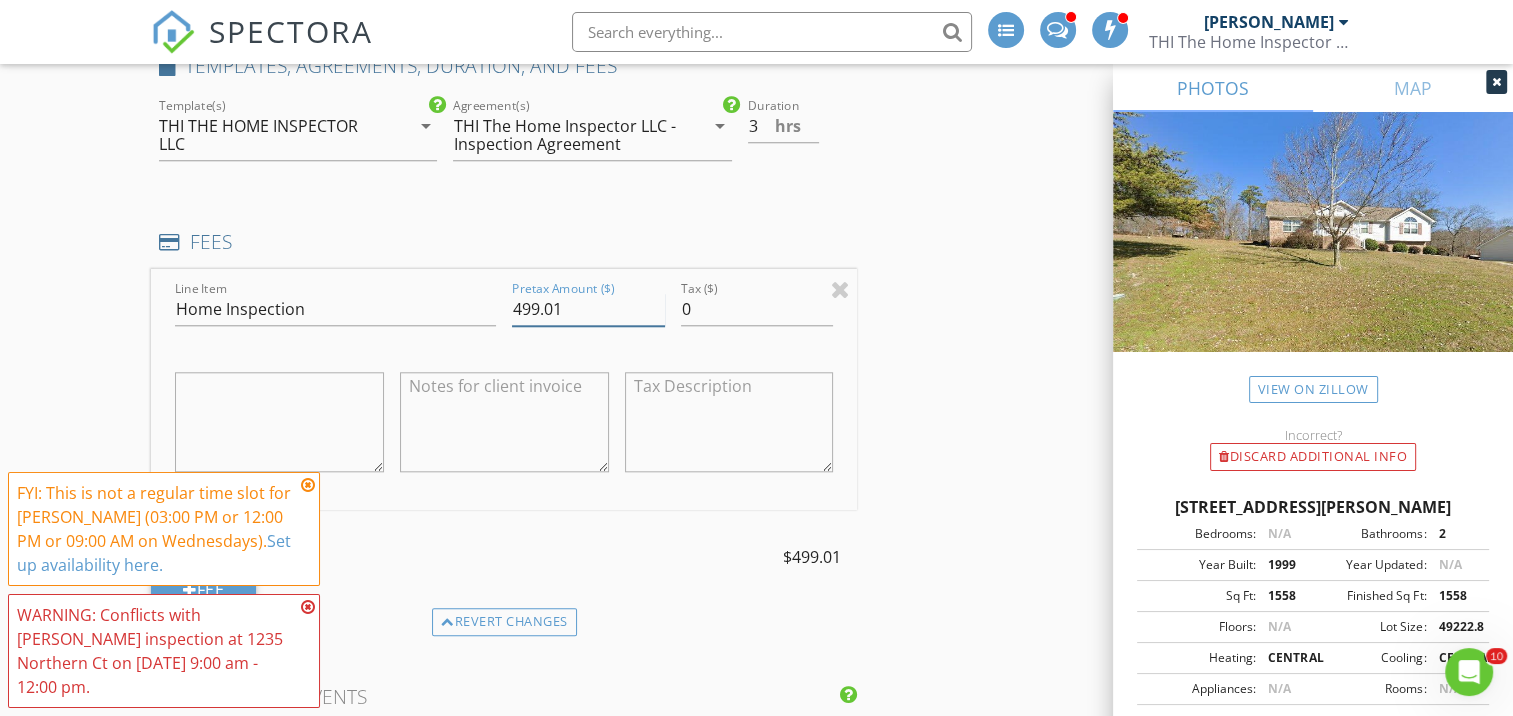 click on "499.01" at bounding box center (588, 309) 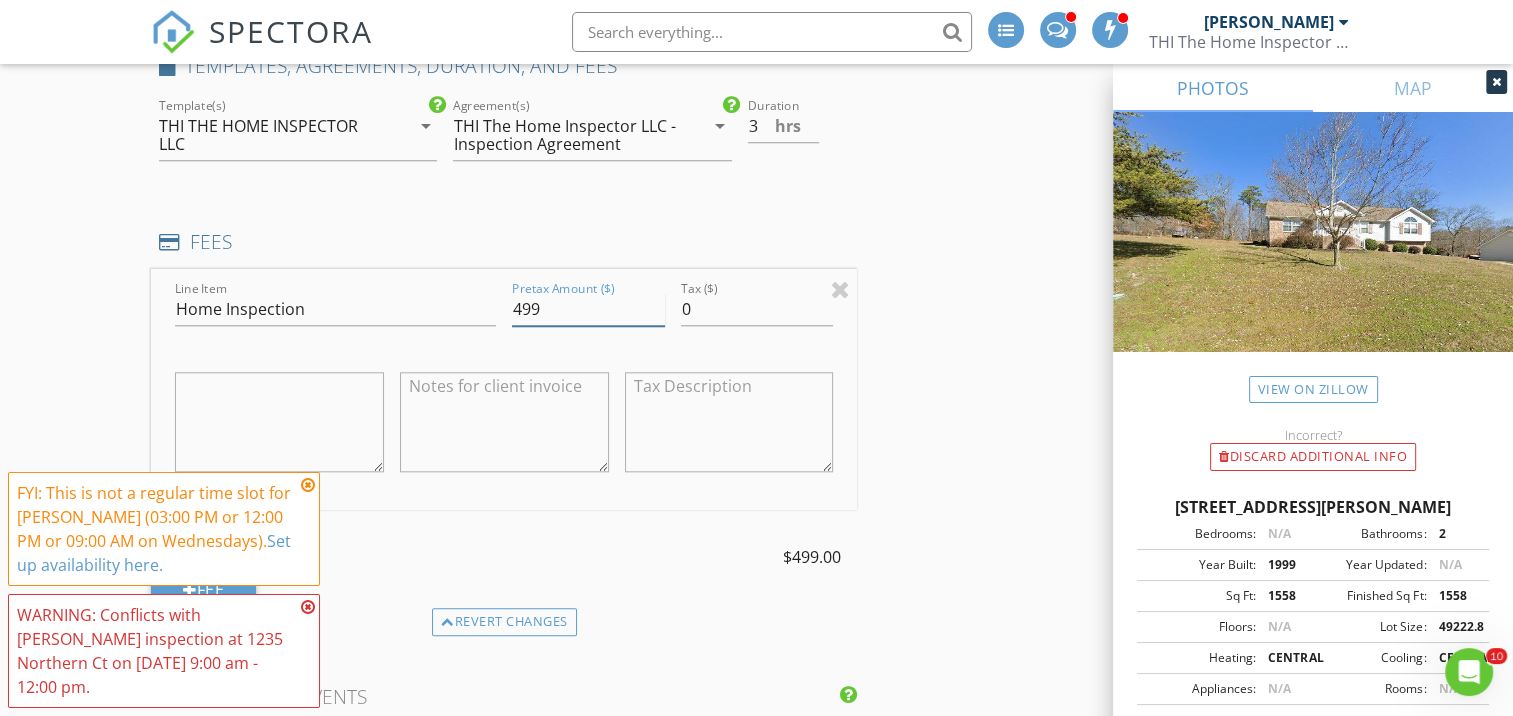 click on "499" at bounding box center [588, 309] 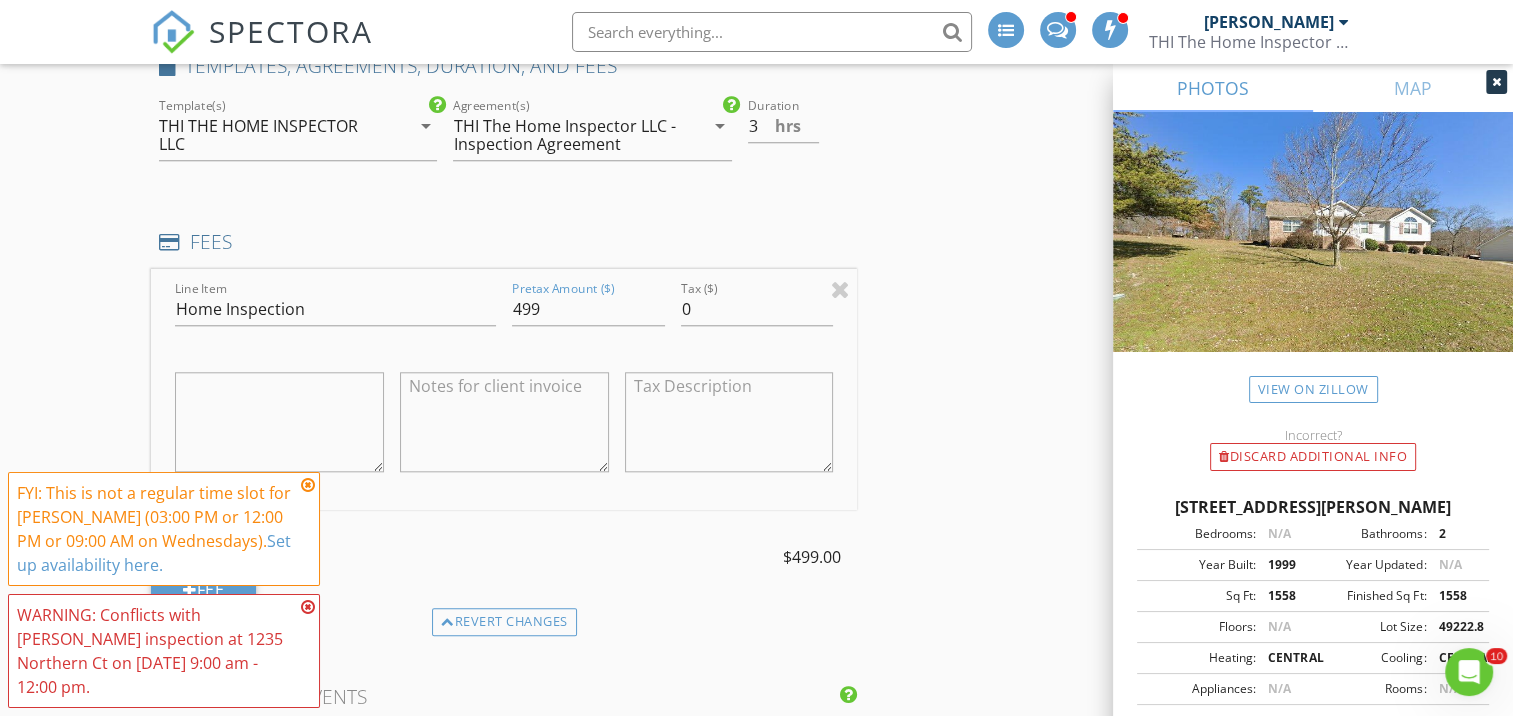 click on "FEES" at bounding box center (504, 249) 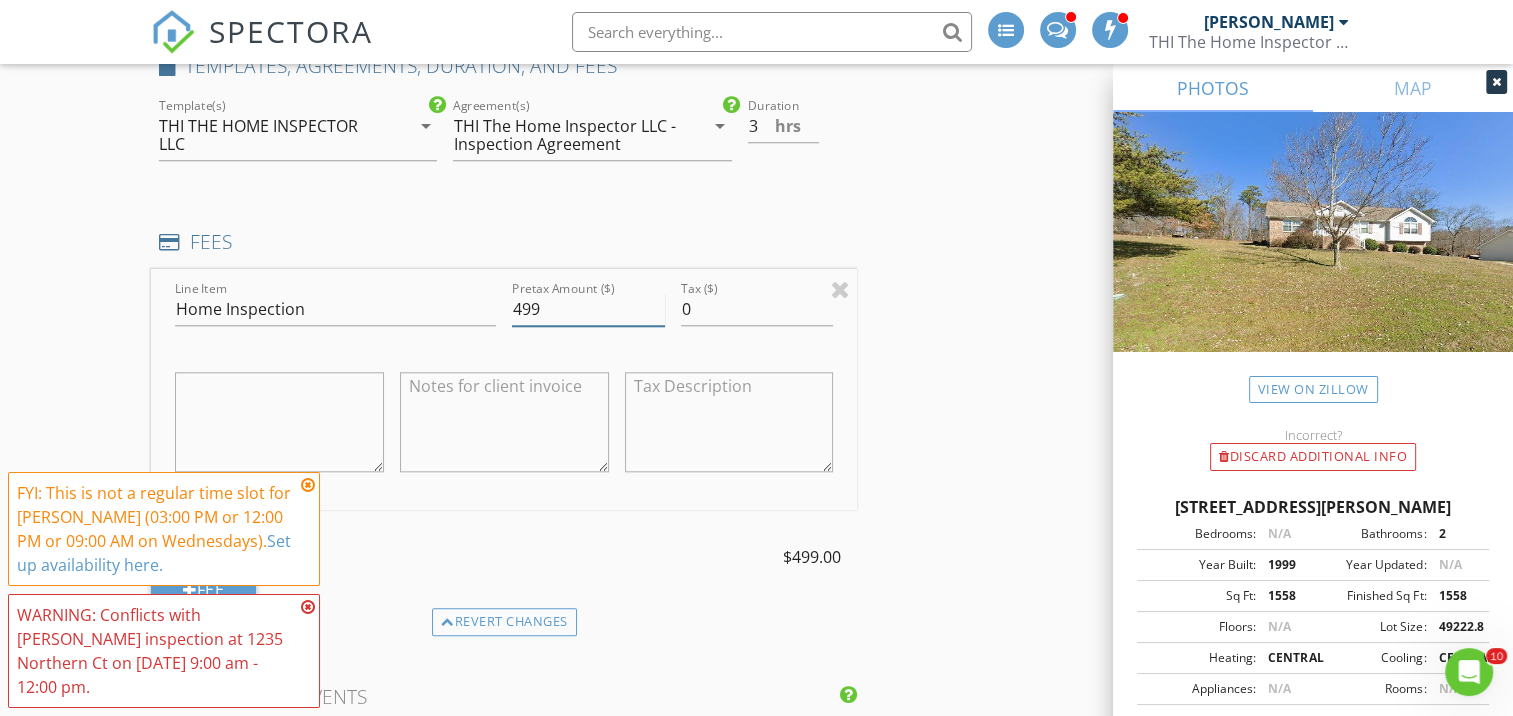 click on "499" at bounding box center (588, 309) 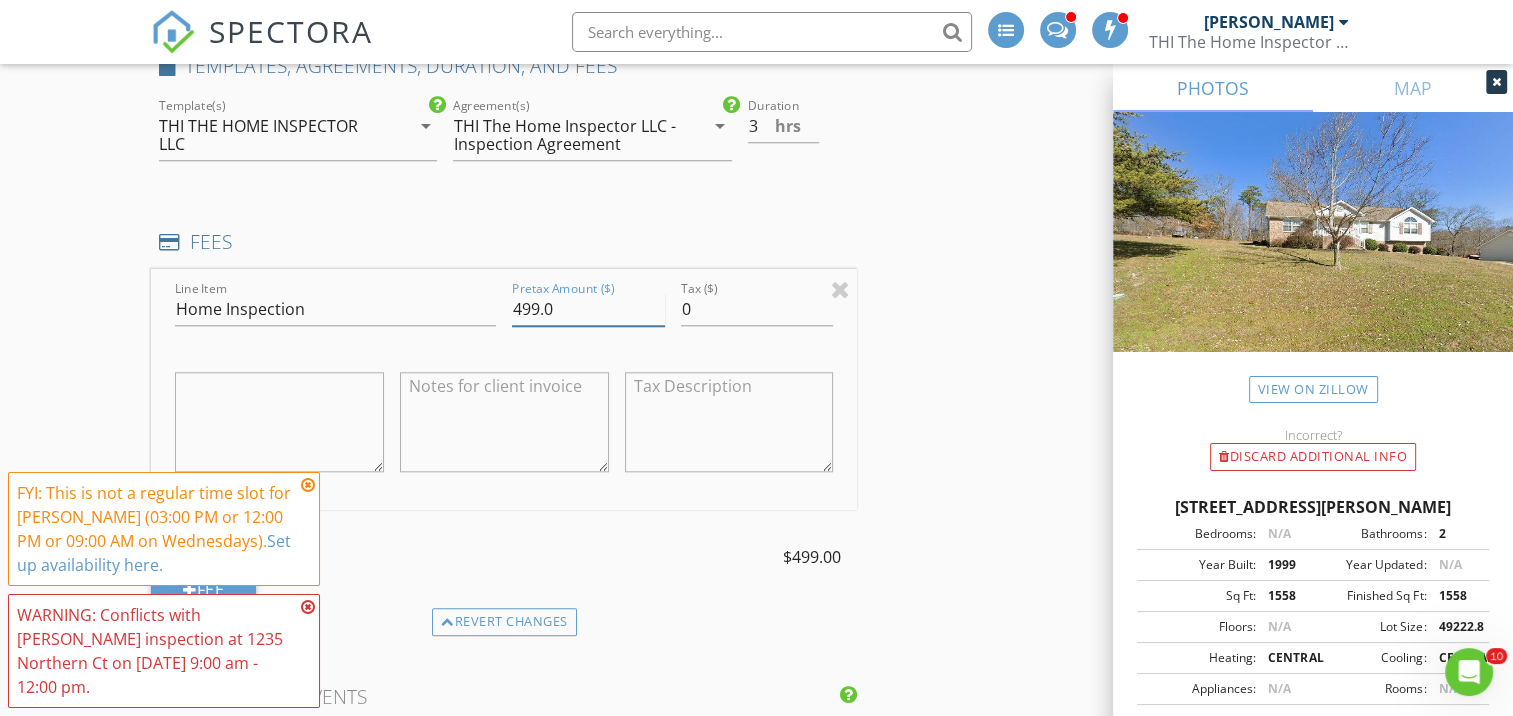 type on "499.0" 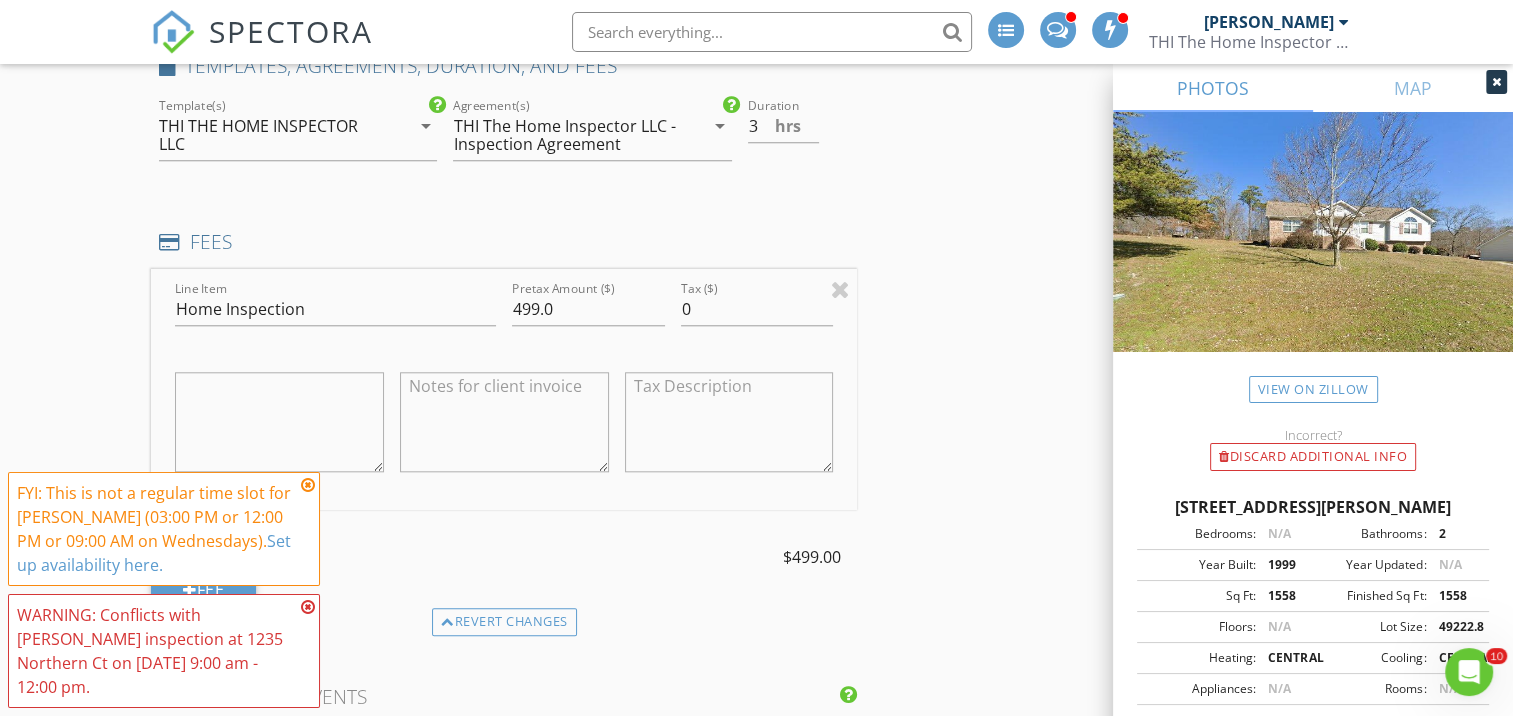 click on "INSPECTOR(S)
check_box   Mel Edwards   PRIMARY   Mel Edwards arrow_drop_down   check_box_outline_blank Mel Edwards specifically requested
Date/Time
07/16/2025 11:30 AM
Location
Address Search       Address 403 Ashley Dr   Unit   City Soddy-Daisy   State TN   Zip 37379   County Hamilton     Square Feet 2163   Year Built 1999   Foundation arrow_drop_down     Mel Edwards     7.1 miles     (15 minutes)
client
check_box Enable Client CC email for this inspection   Client Search     check_box_outline_blank Client is a Company/Organization     First Name Dillon   Last Name Champion   Email gregory.d.champion@gmail.com   CC Email   Phone 423-580-3983   Address   City   State   Zip     Tags         Notes   Private Notes
ADD ADDITIONAL client
SERVICES
check_box   Home Inspection" at bounding box center (756, 449) 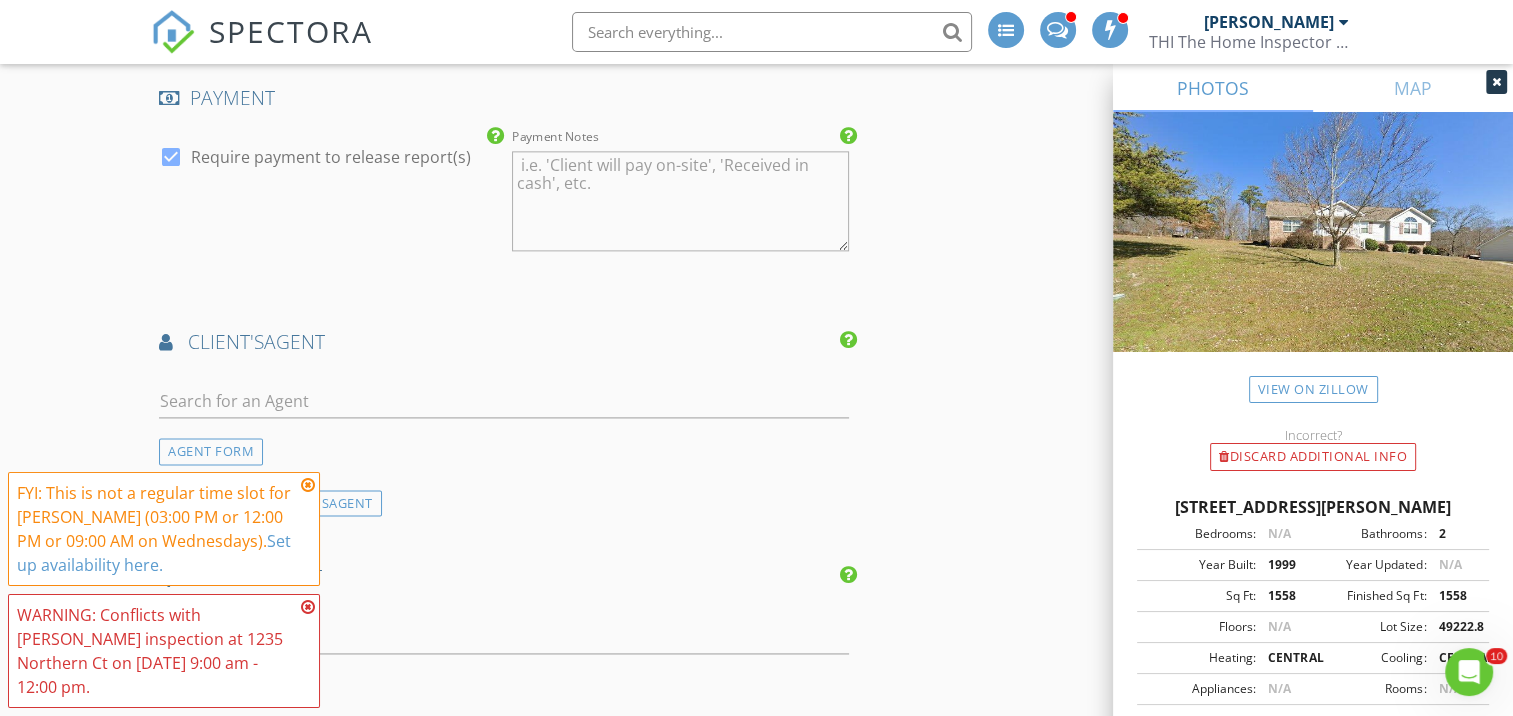 scroll, scrollTop: 2700, scrollLeft: 0, axis: vertical 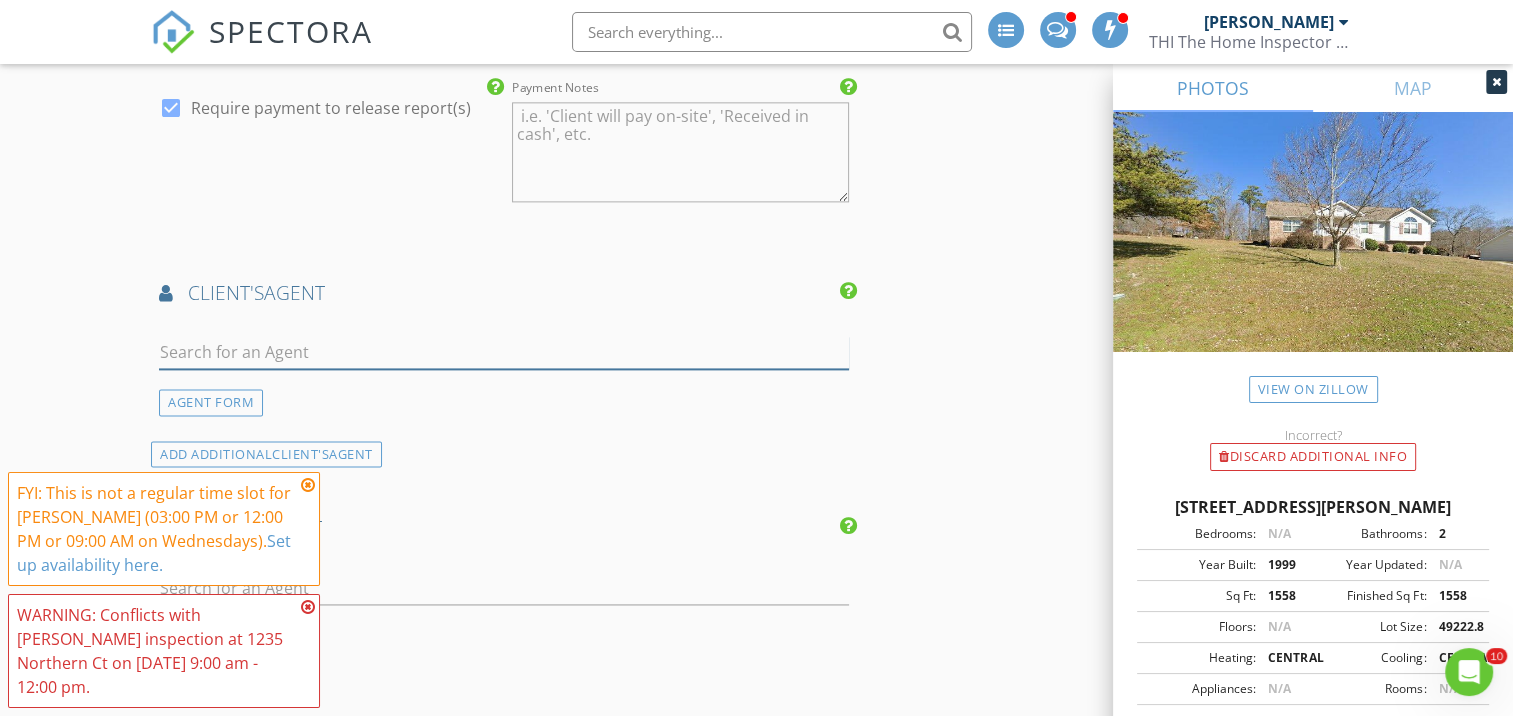 click at bounding box center (504, 352) 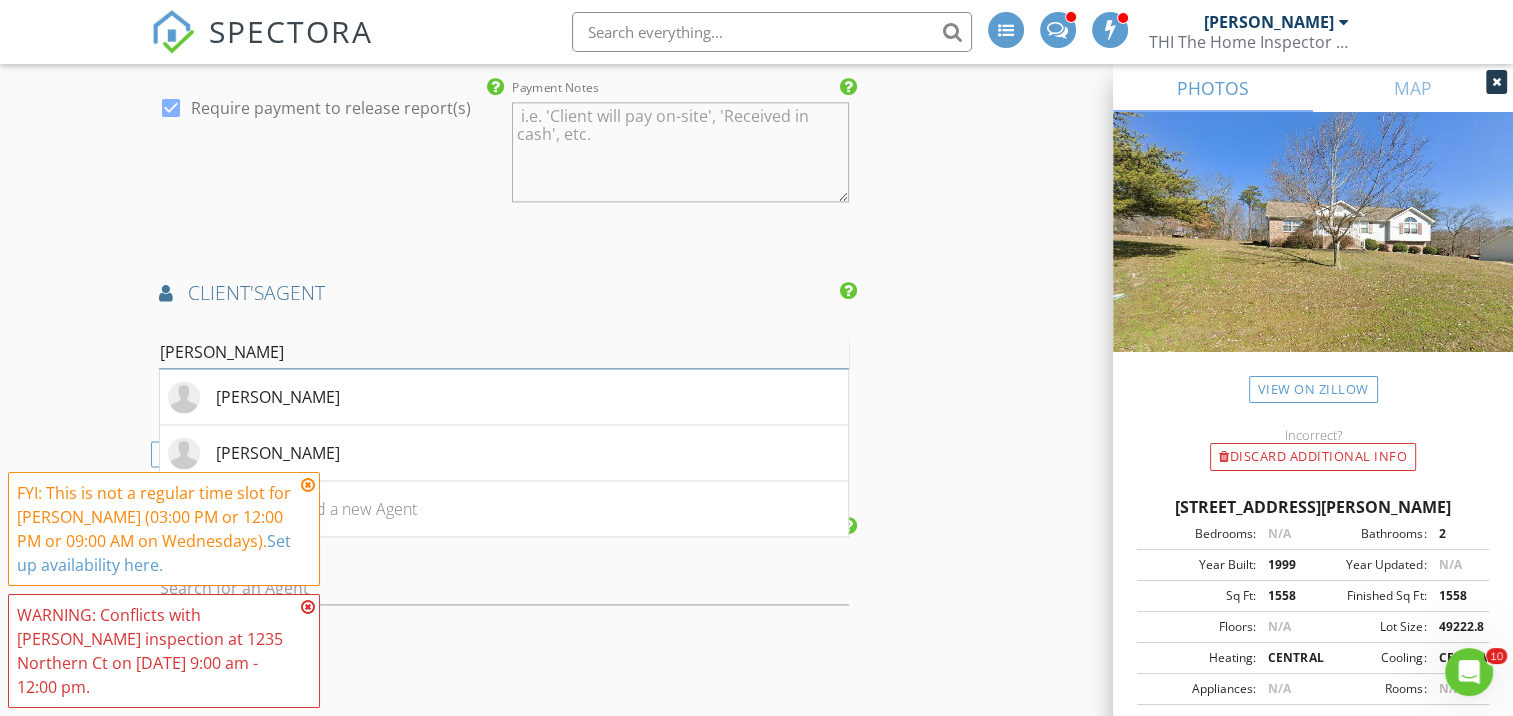 scroll, scrollTop: 2800, scrollLeft: 0, axis: vertical 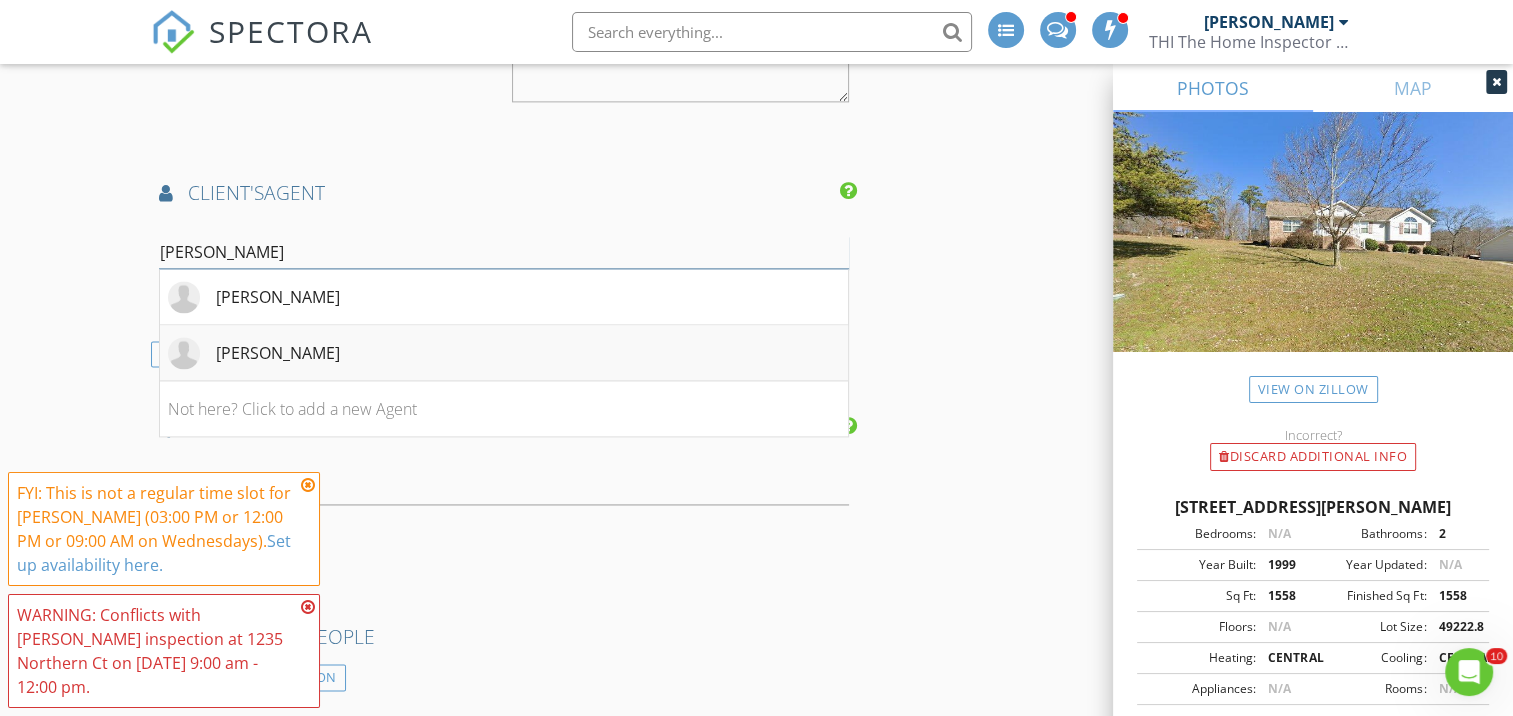 type on "[PERSON_NAME]" 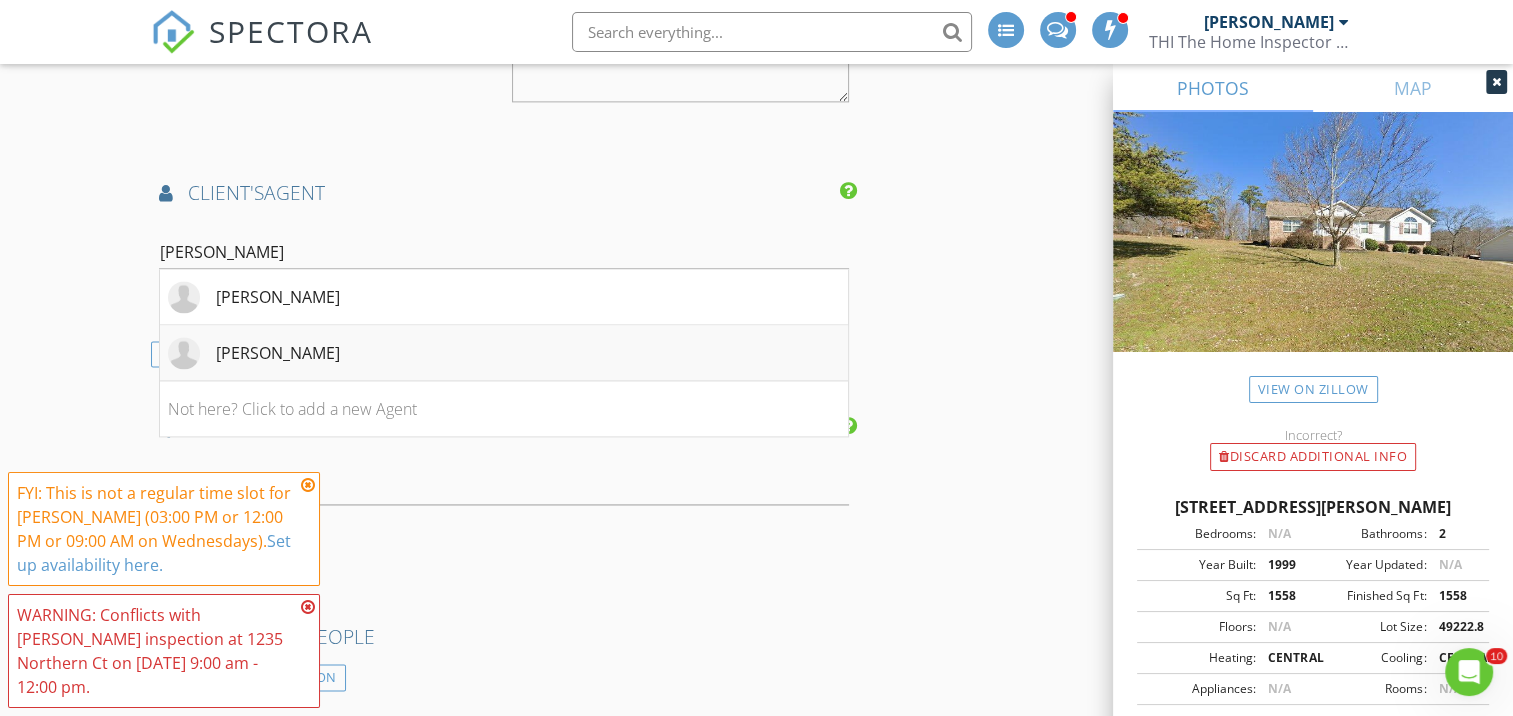 click on "[PERSON_NAME]" at bounding box center [278, 353] 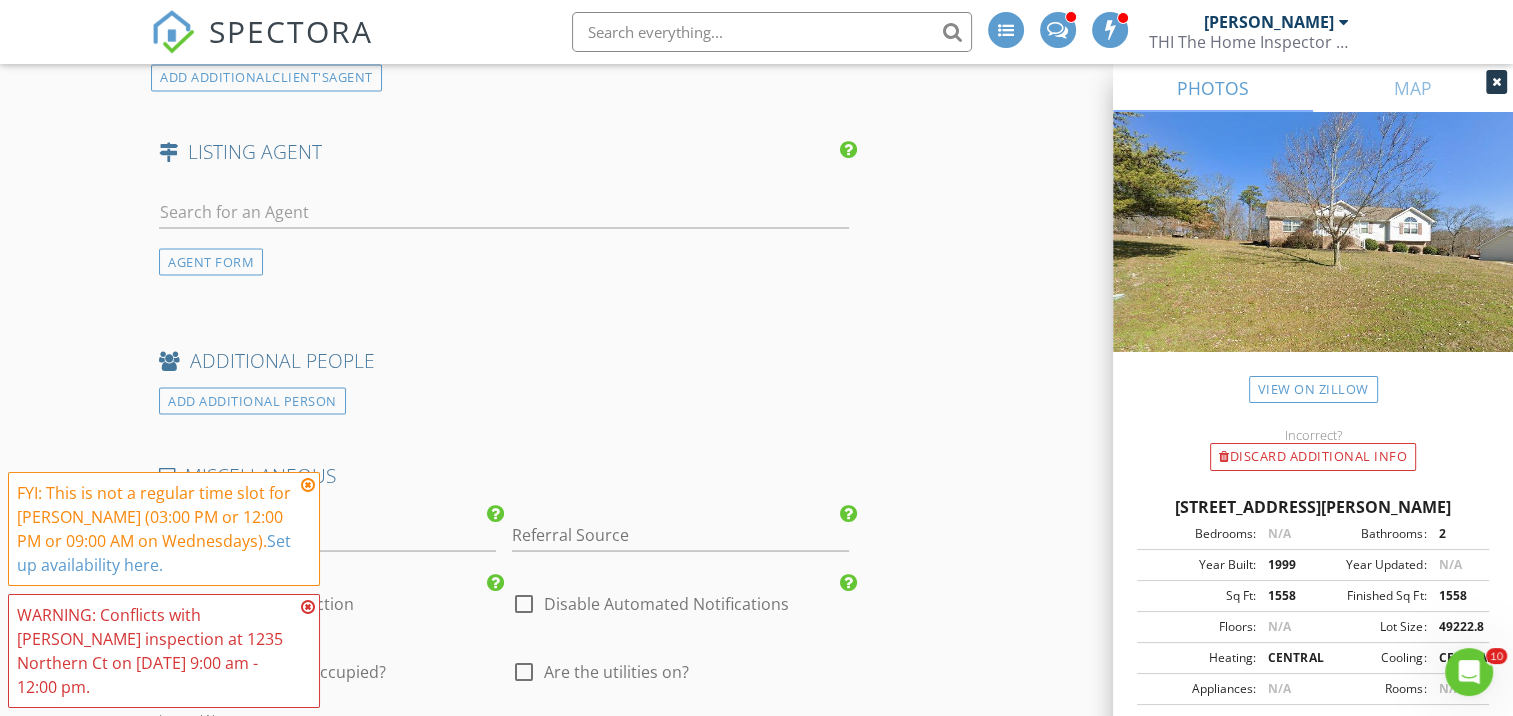 scroll, scrollTop: 3600, scrollLeft: 0, axis: vertical 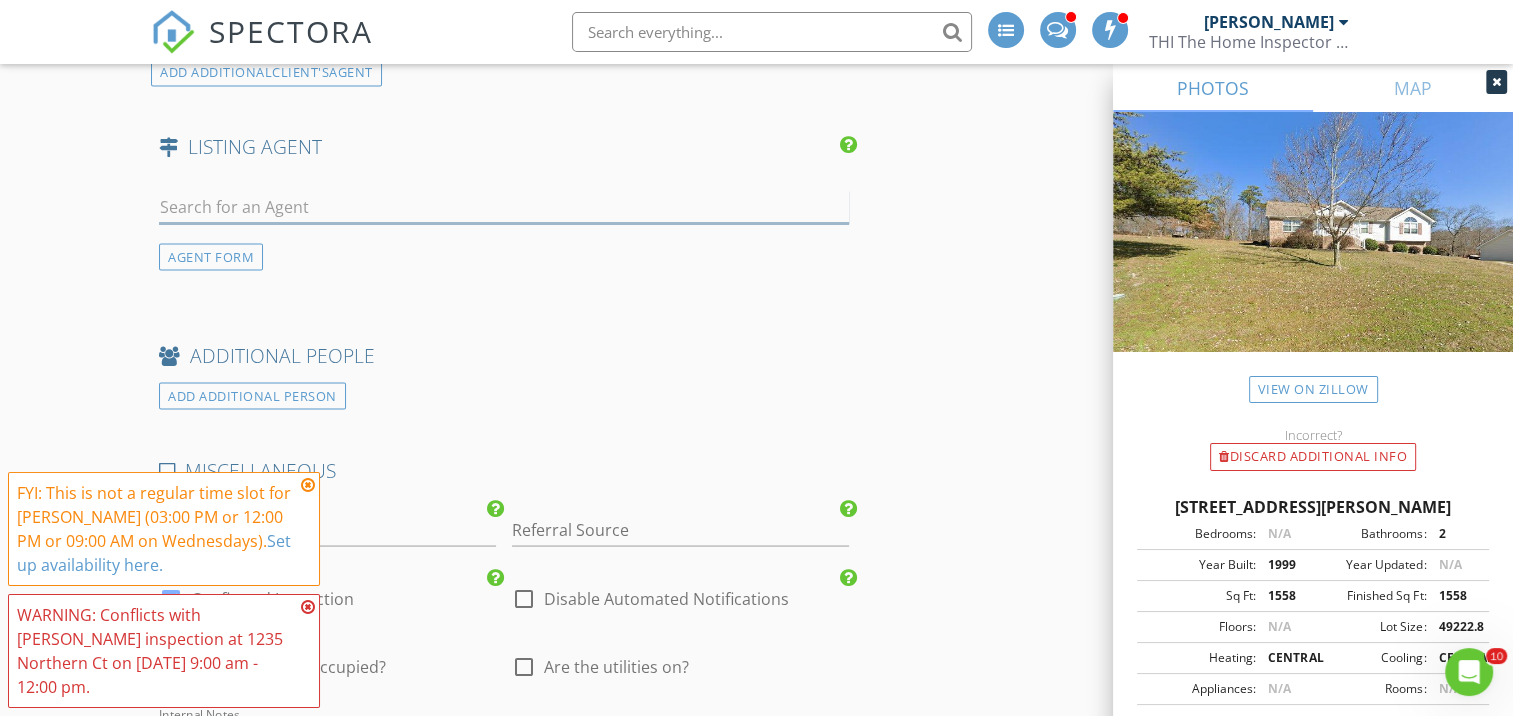 click at bounding box center (504, 206) 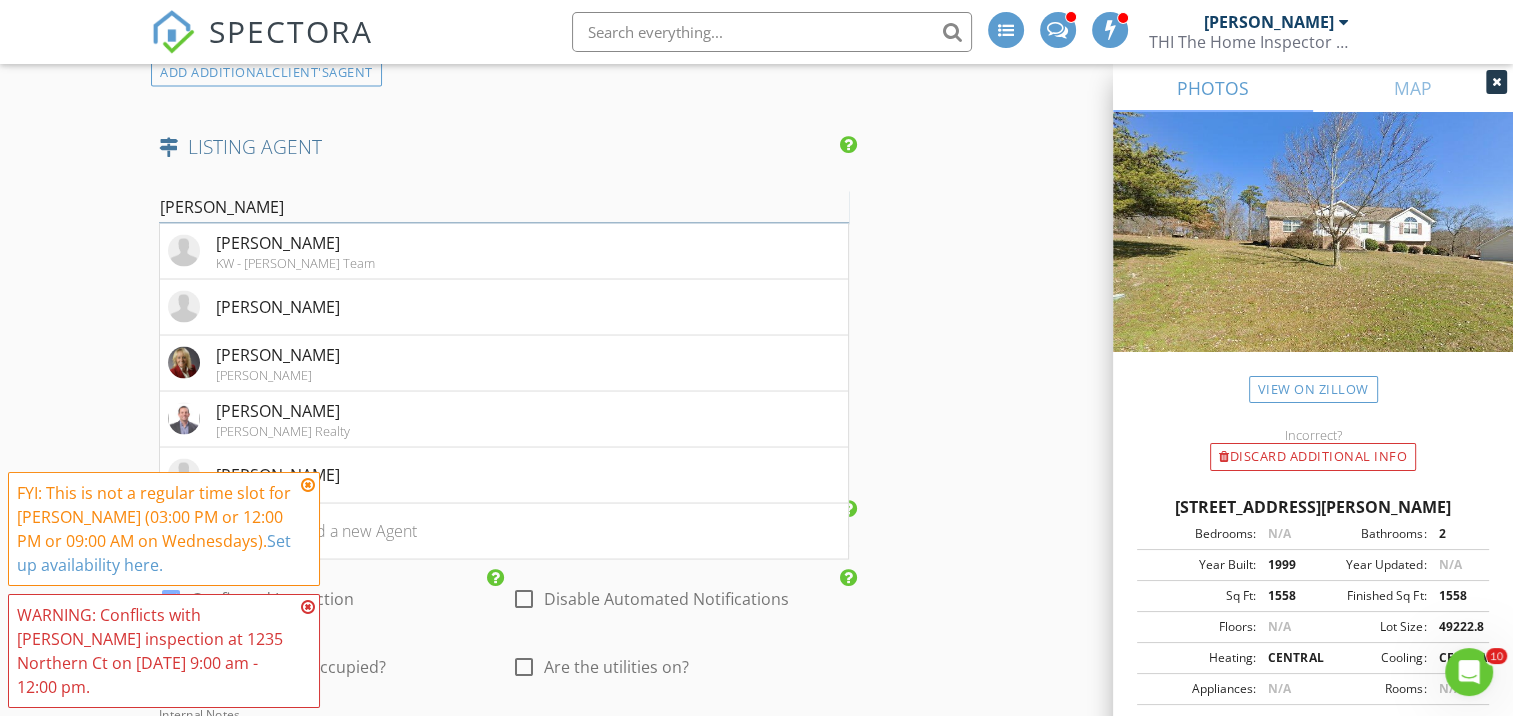 type on "Kelly" 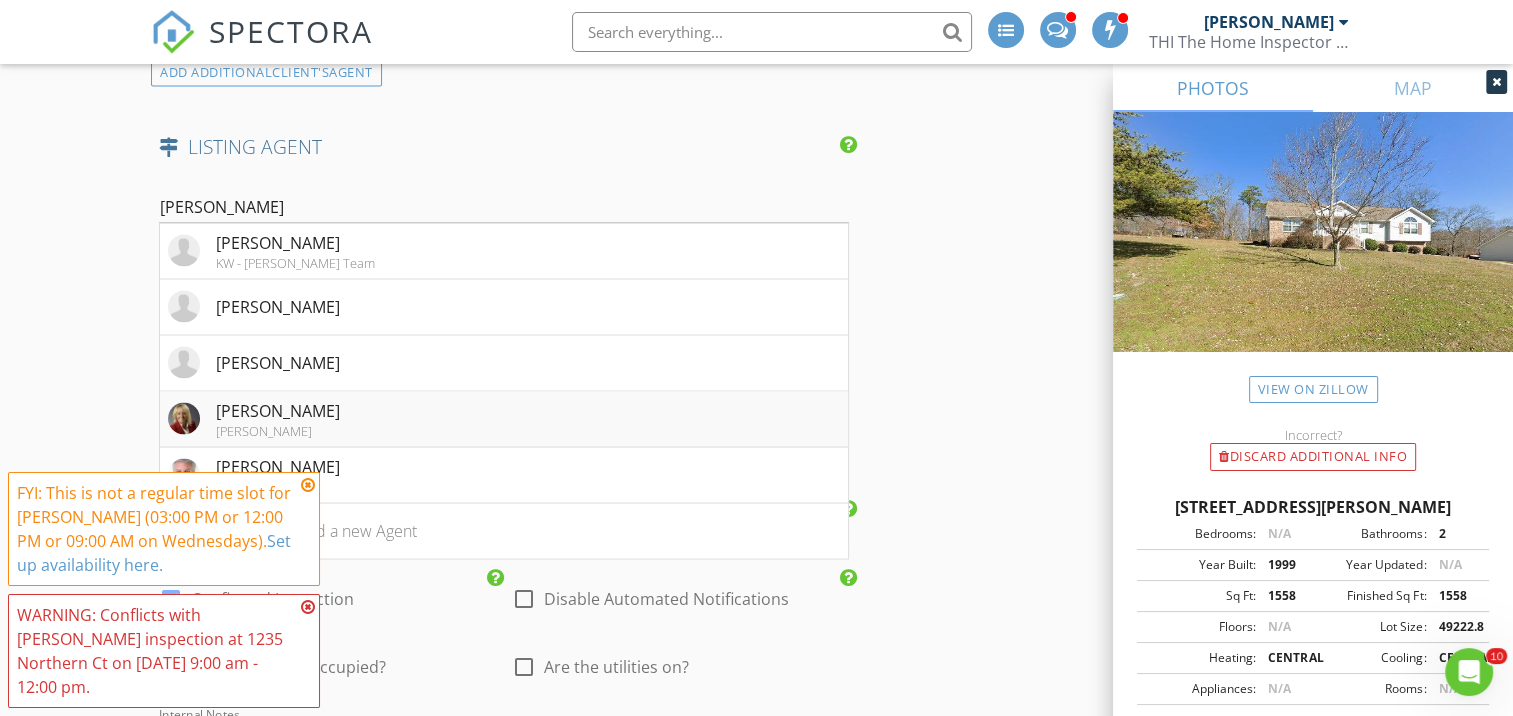 click on "[PERSON_NAME]" at bounding box center [278, 410] 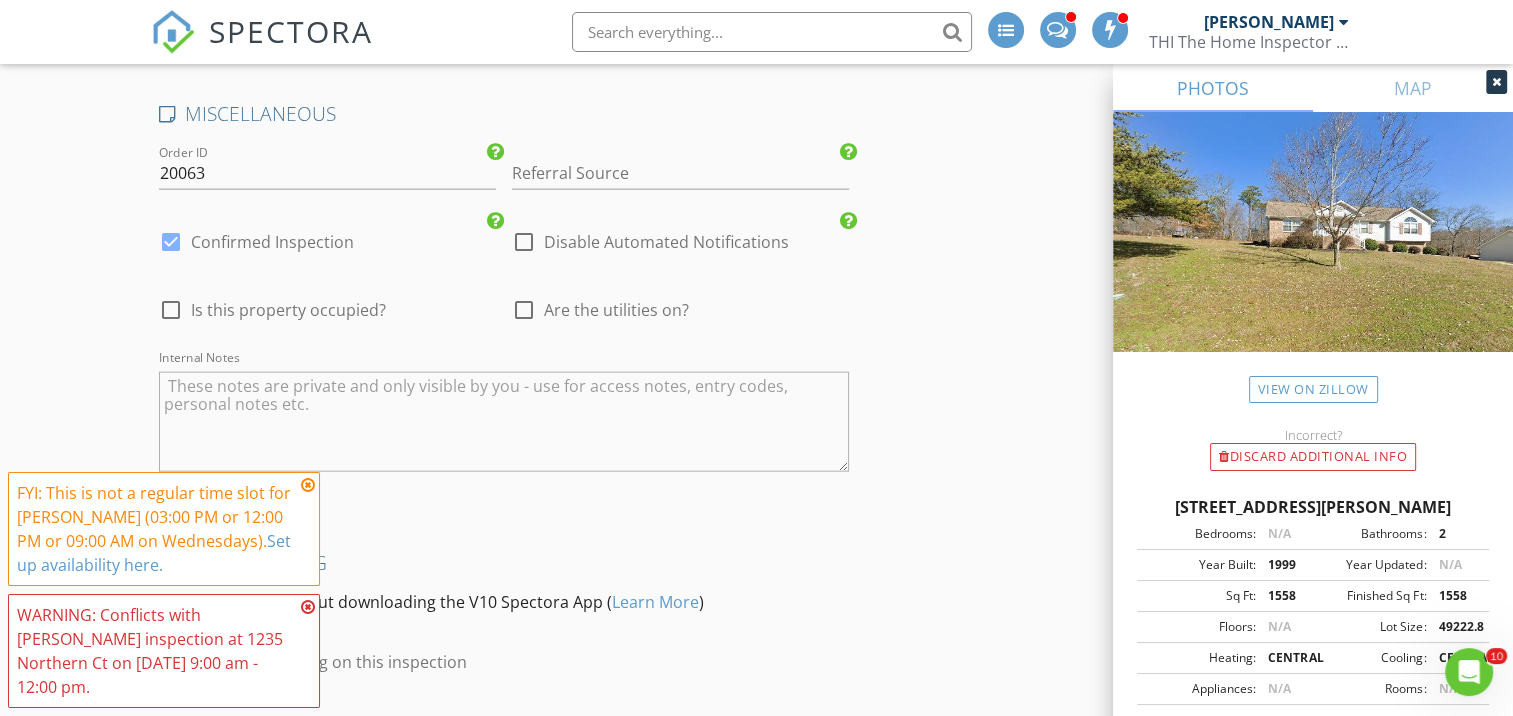 scroll, scrollTop: 4600, scrollLeft: 0, axis: vertical 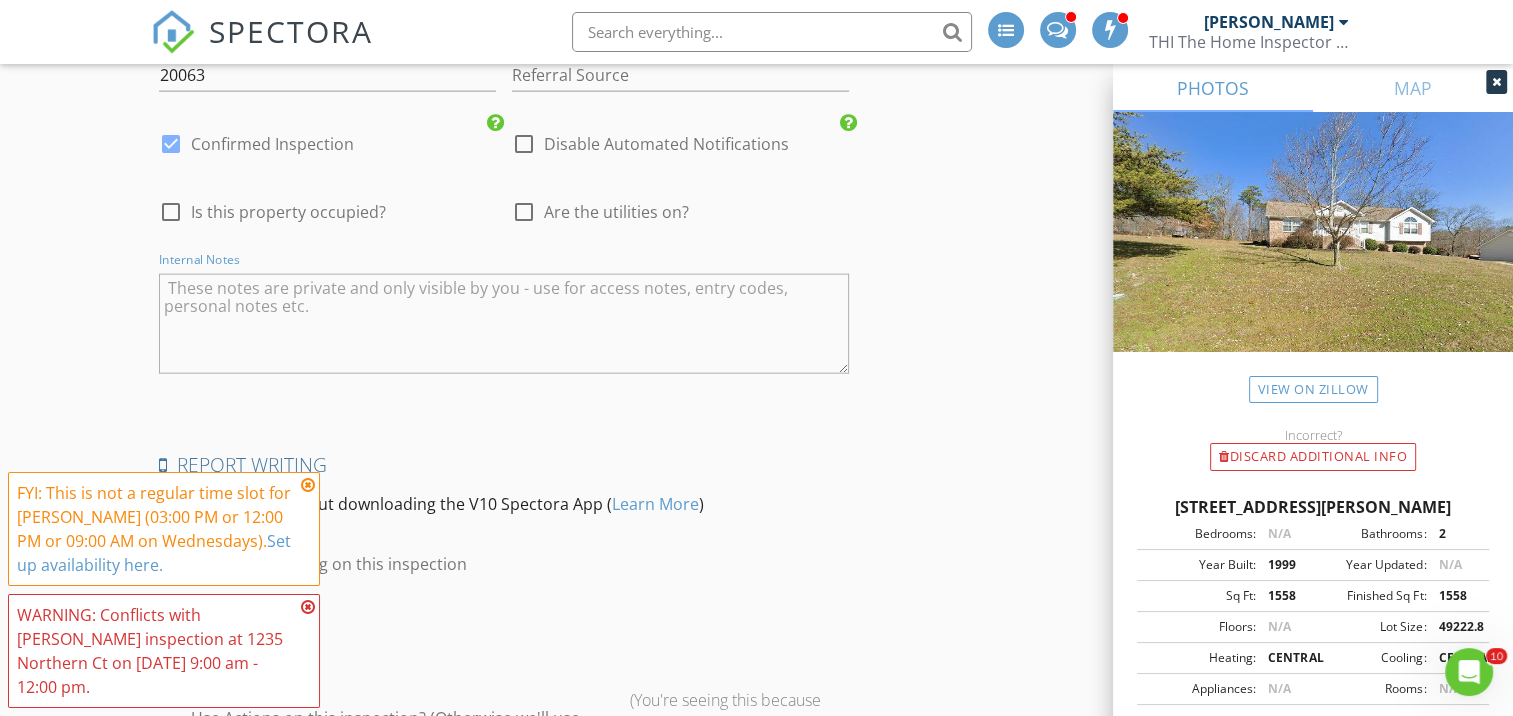 click at bounding box center (504, 324) 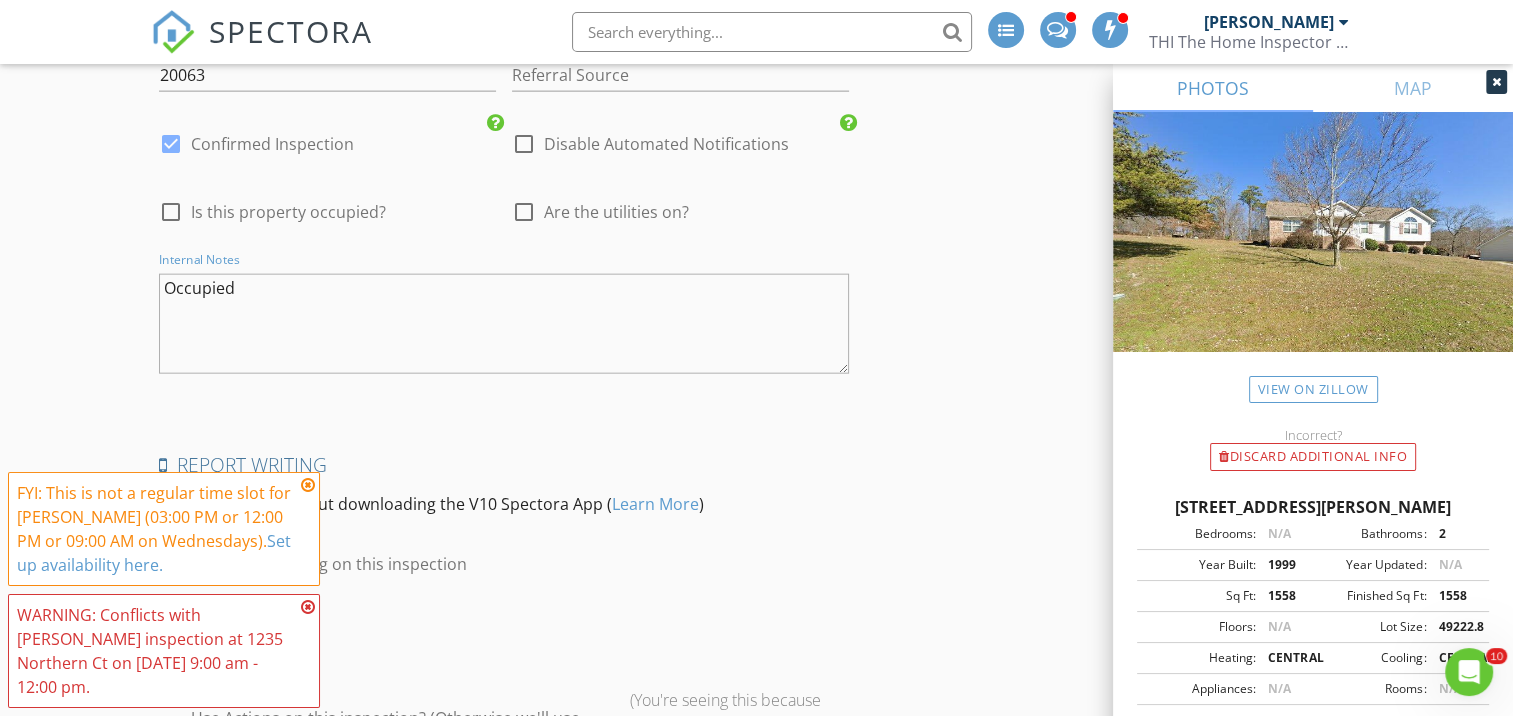 type on "Occupied" 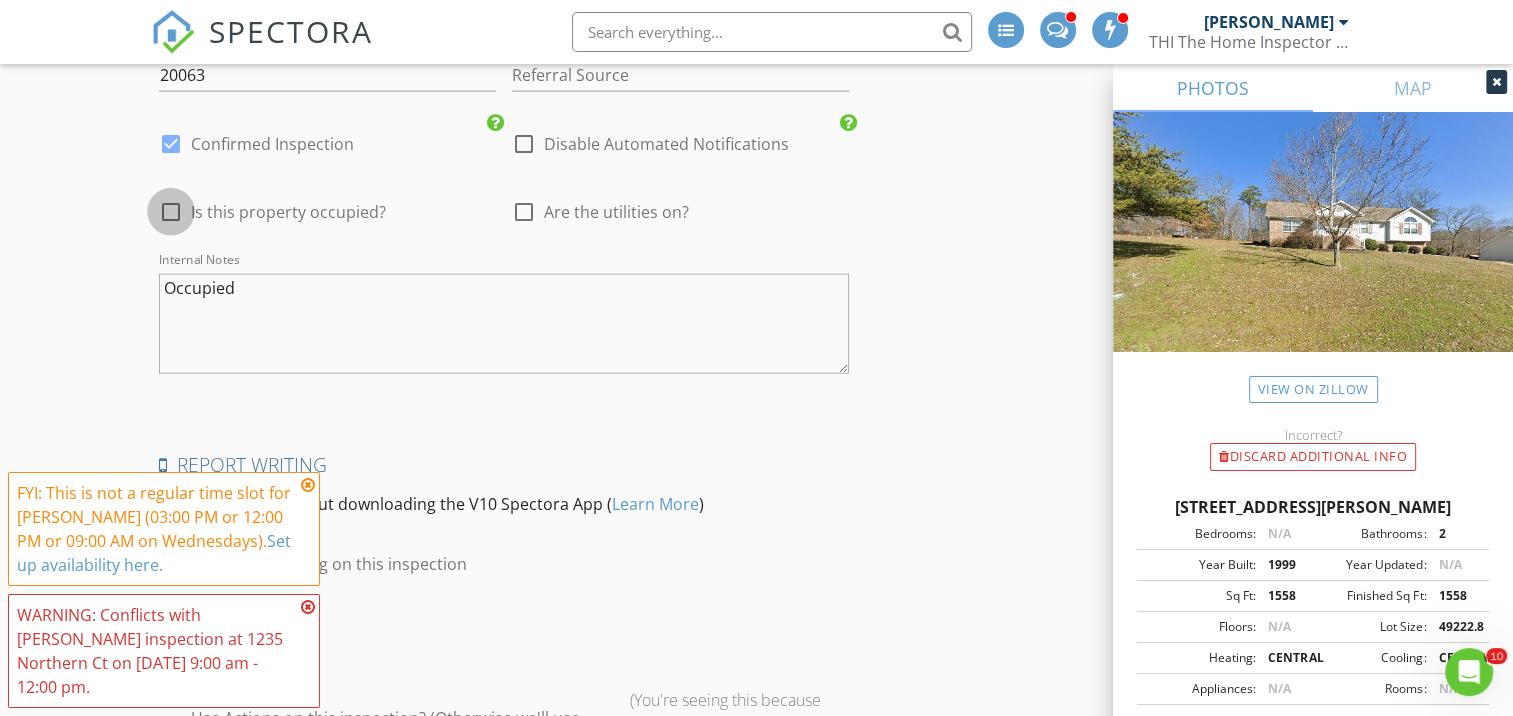 click at bounding box center [171, 212] 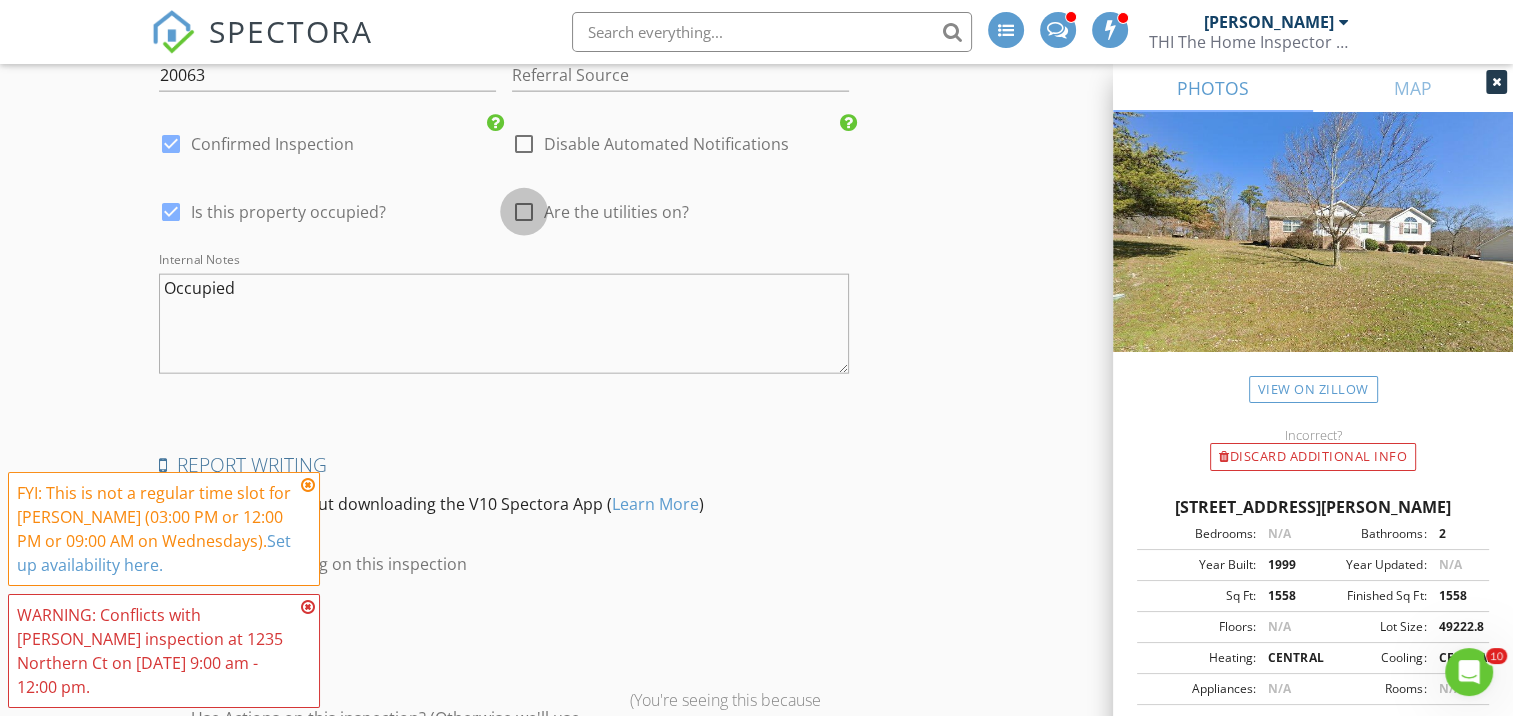 click at bounding box center [524, 212] 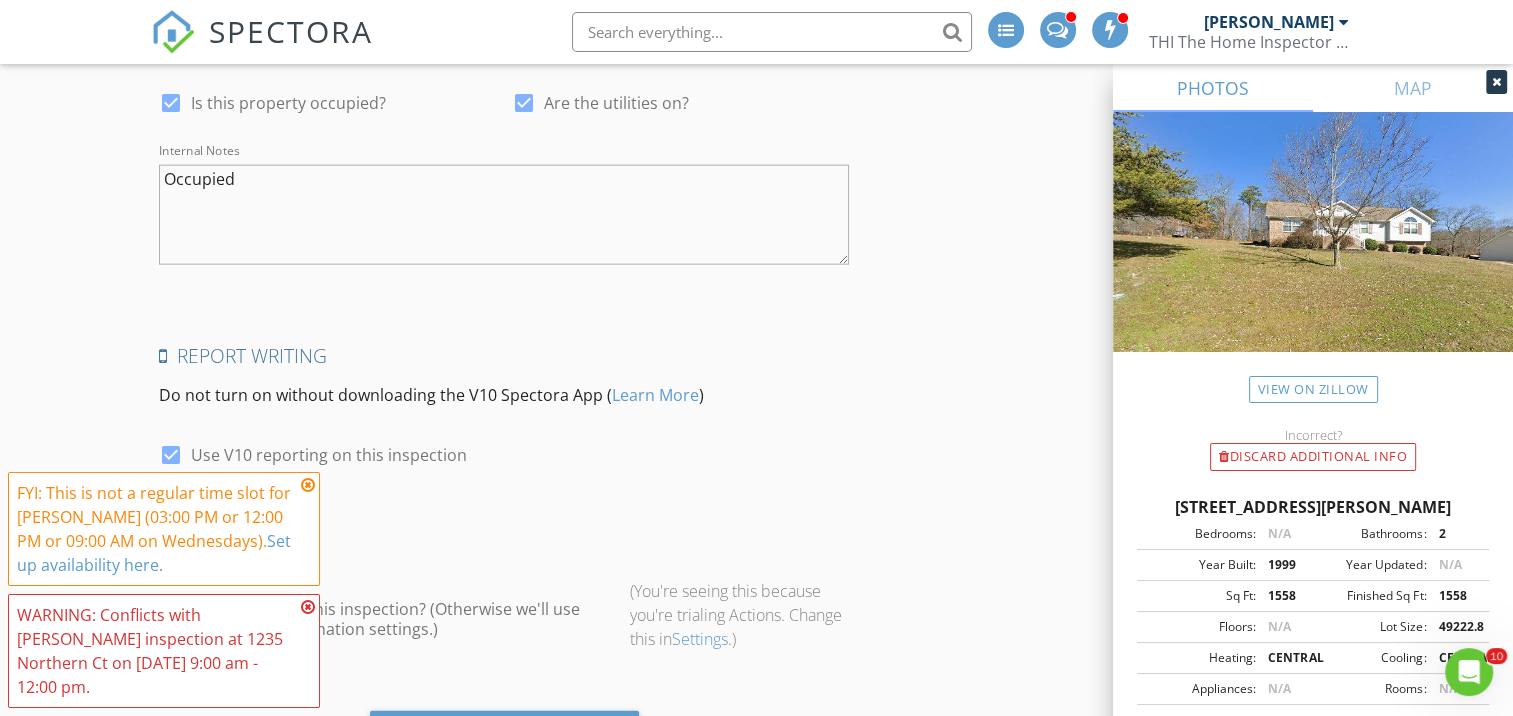 scroll, scrollTop: 4808, scrollLeft: 0, axis: vertical 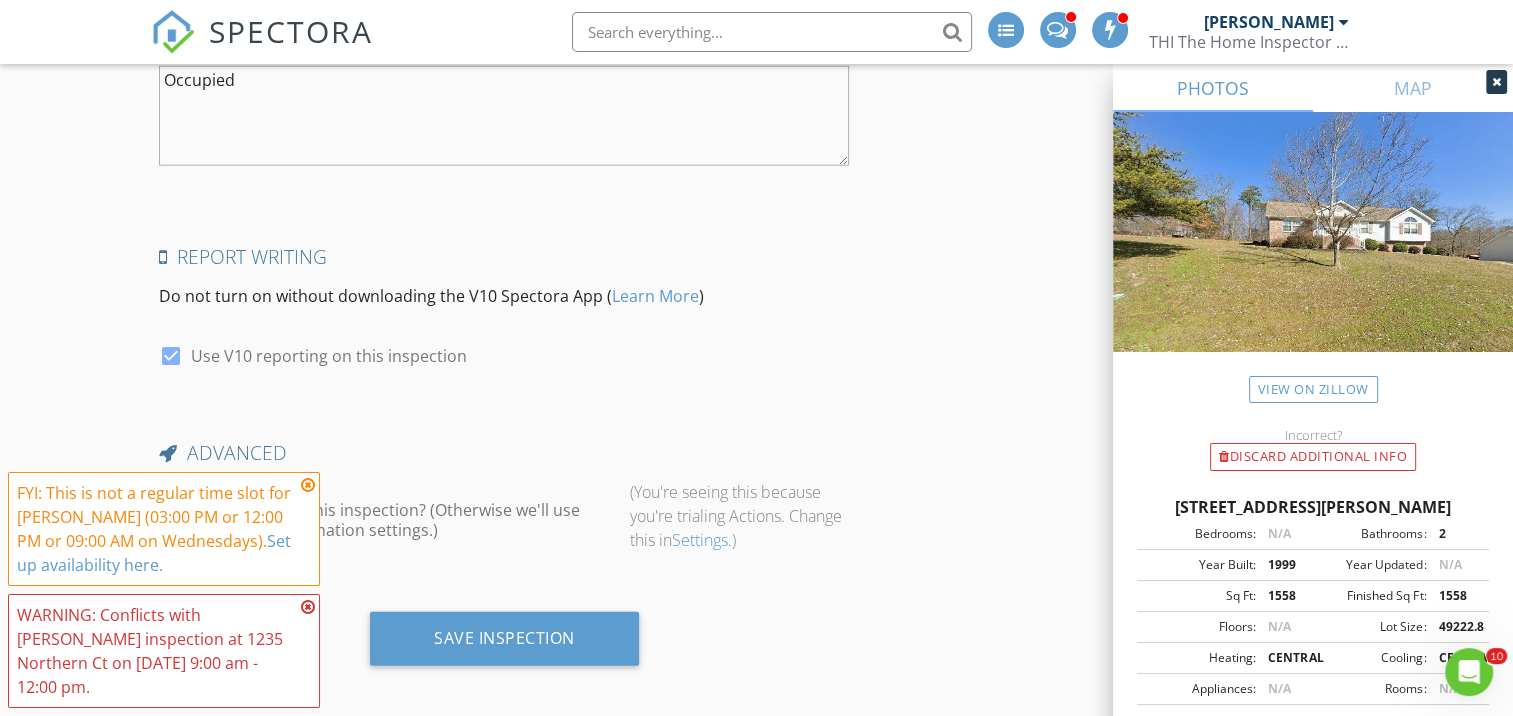 click at bounding box center (308, 485) 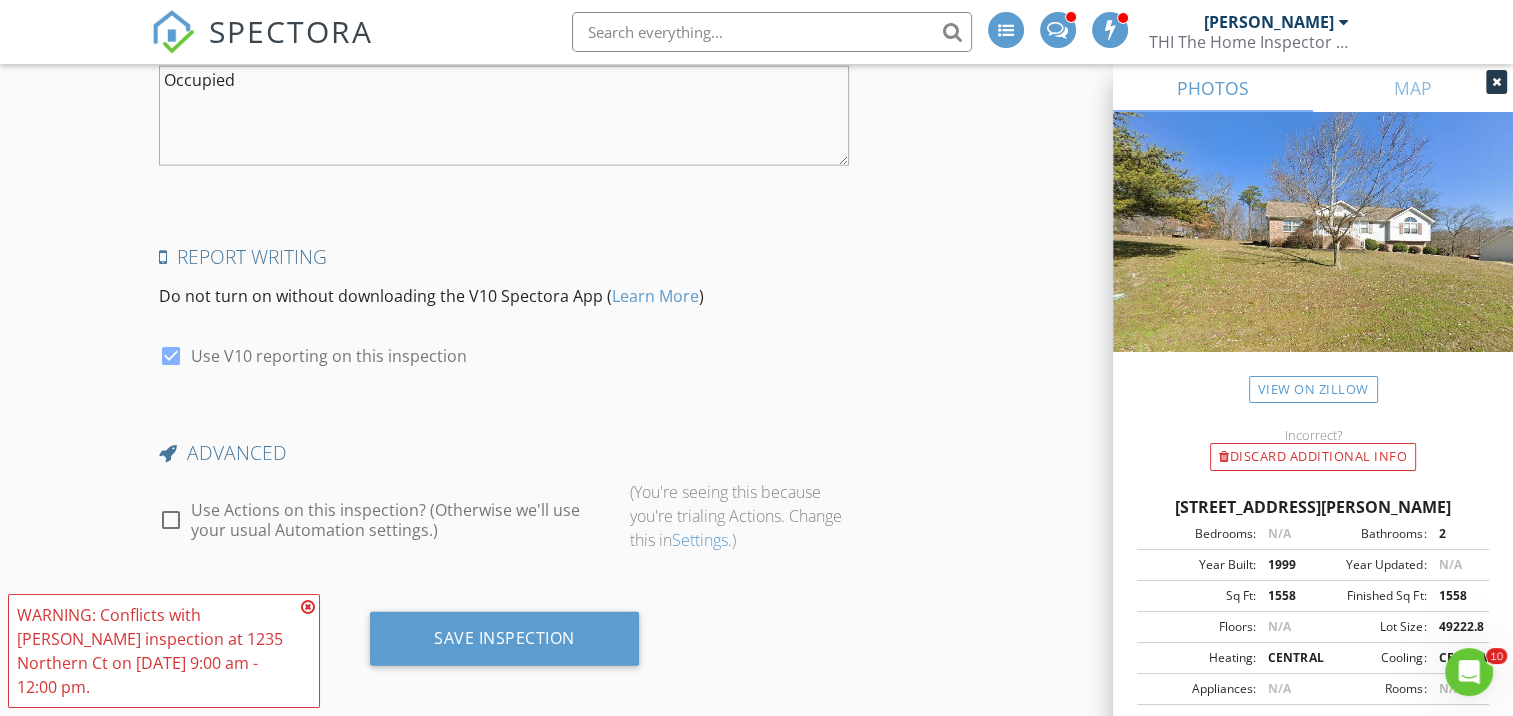 click at bounding box center [308, 607] 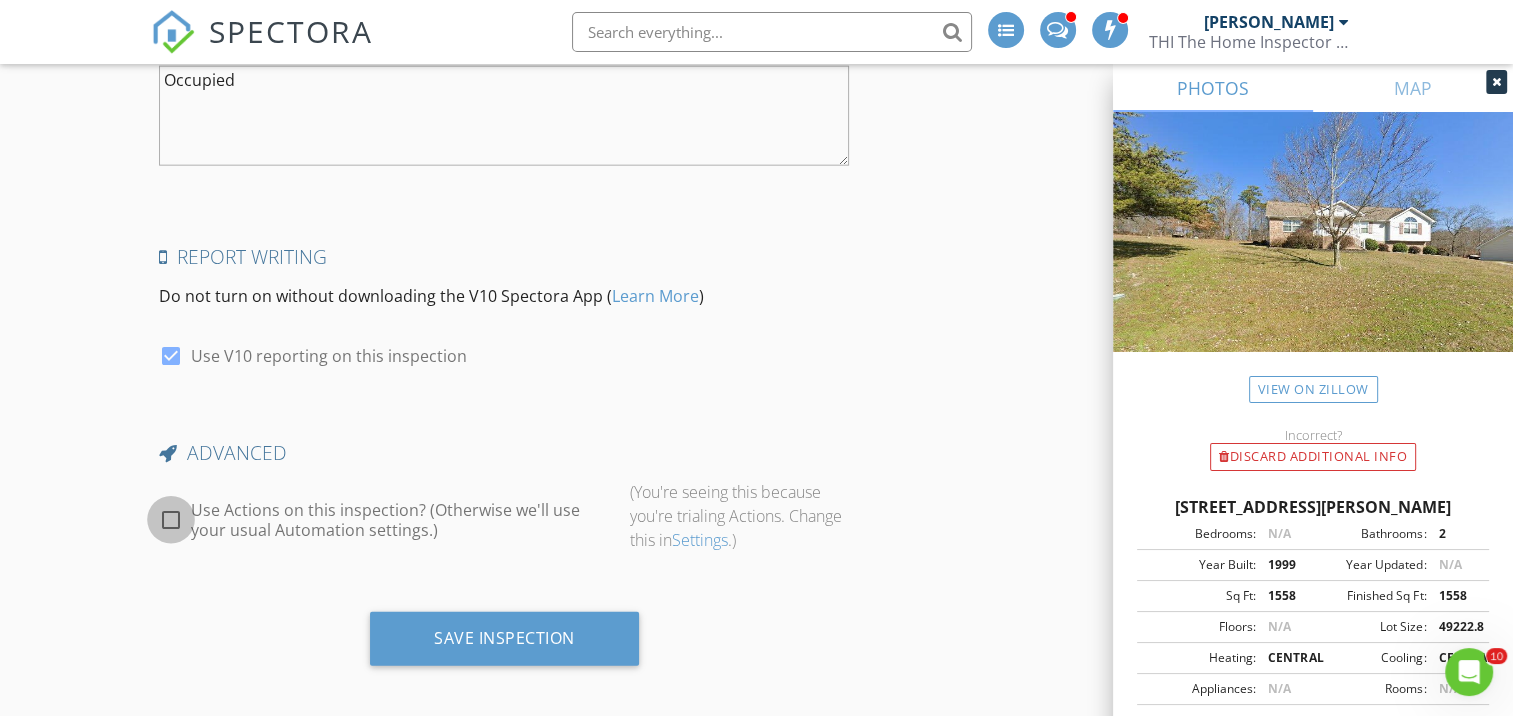 click at bounding box center (171, 520) 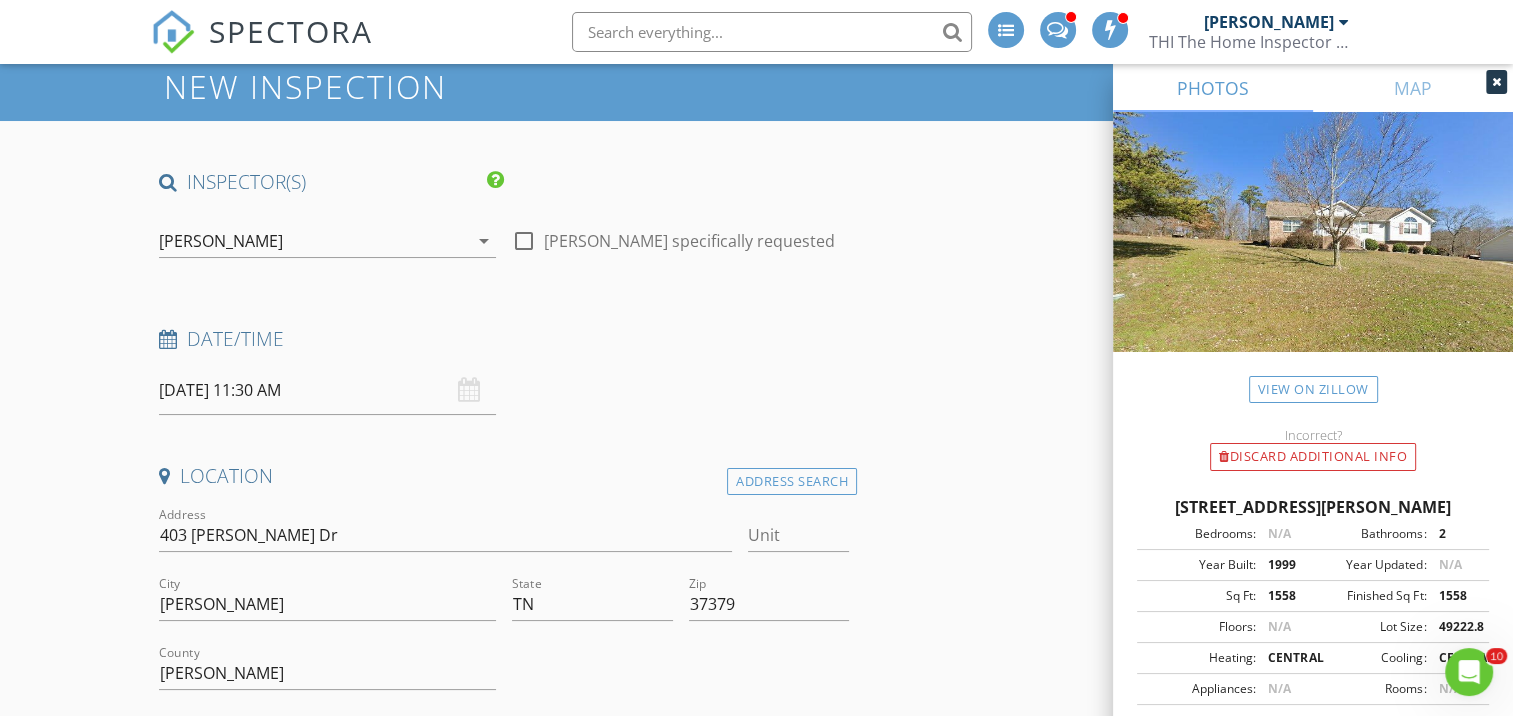 scroll, scrollTop: 200, scrollLeft: 0, axis: vertical 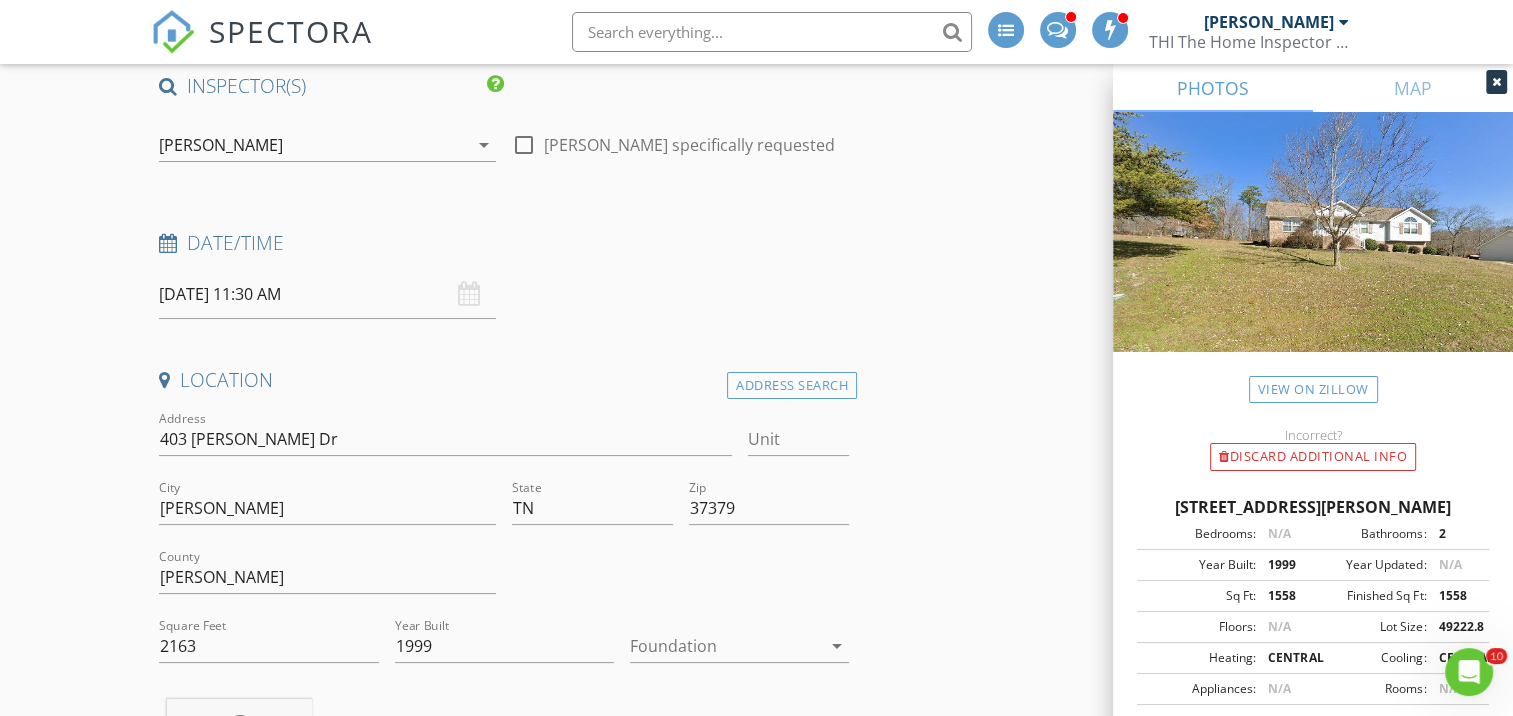 click on "[DATE] 11:30 AM" at bounding box center (327, 294) 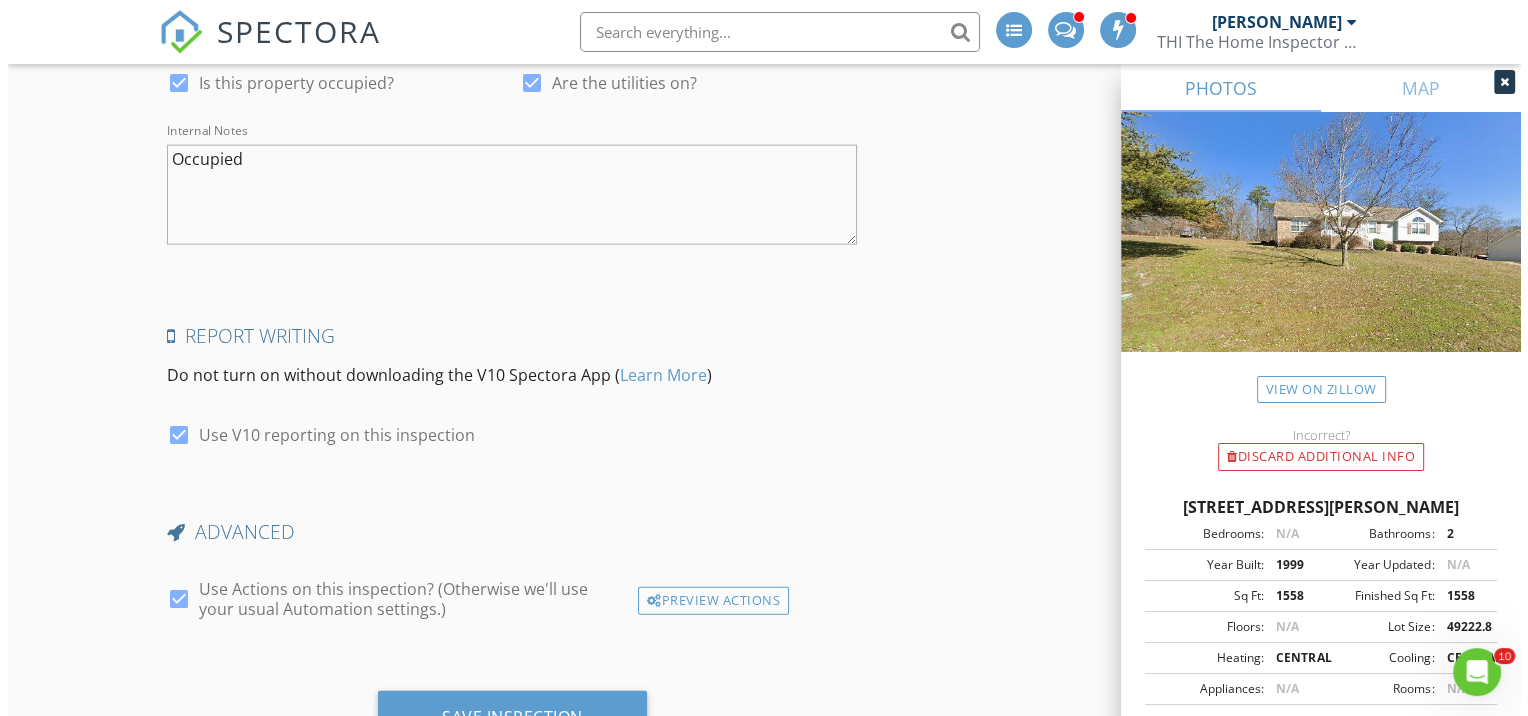 scroll, scrollTop: 4808, scrollLeft: 0, axis: vertical 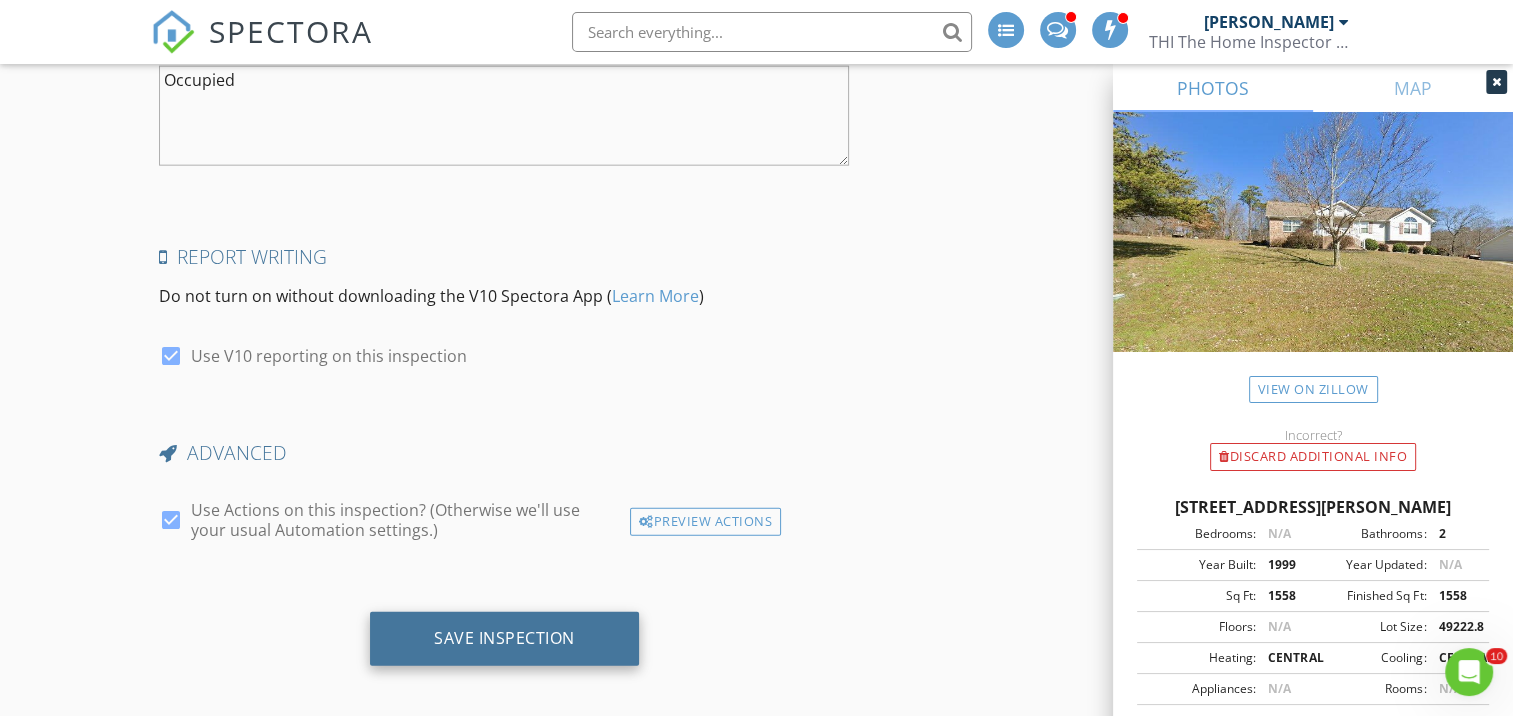 click on "Save Inspection" at bounding box center [504, 638] 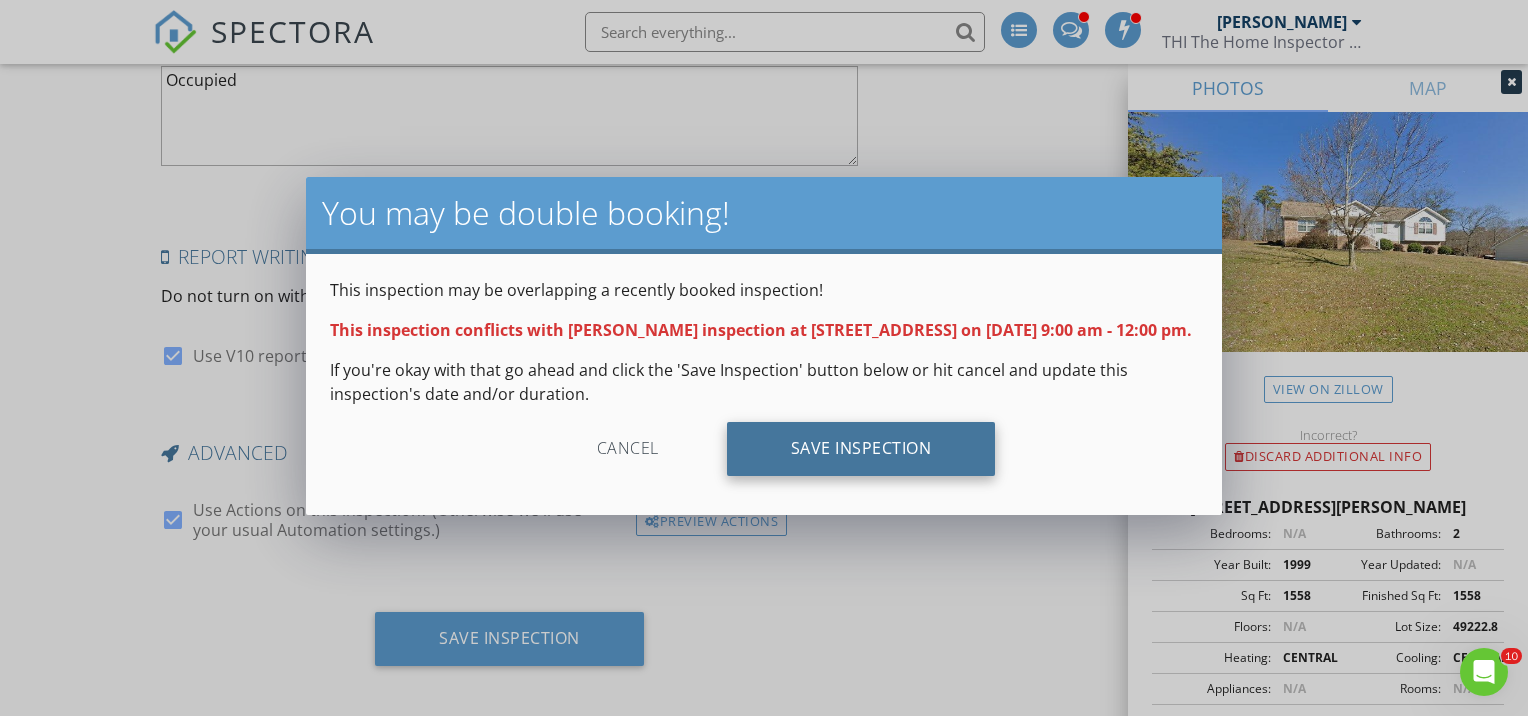 click on "Save Inspection" at bounding box center (861, 449) 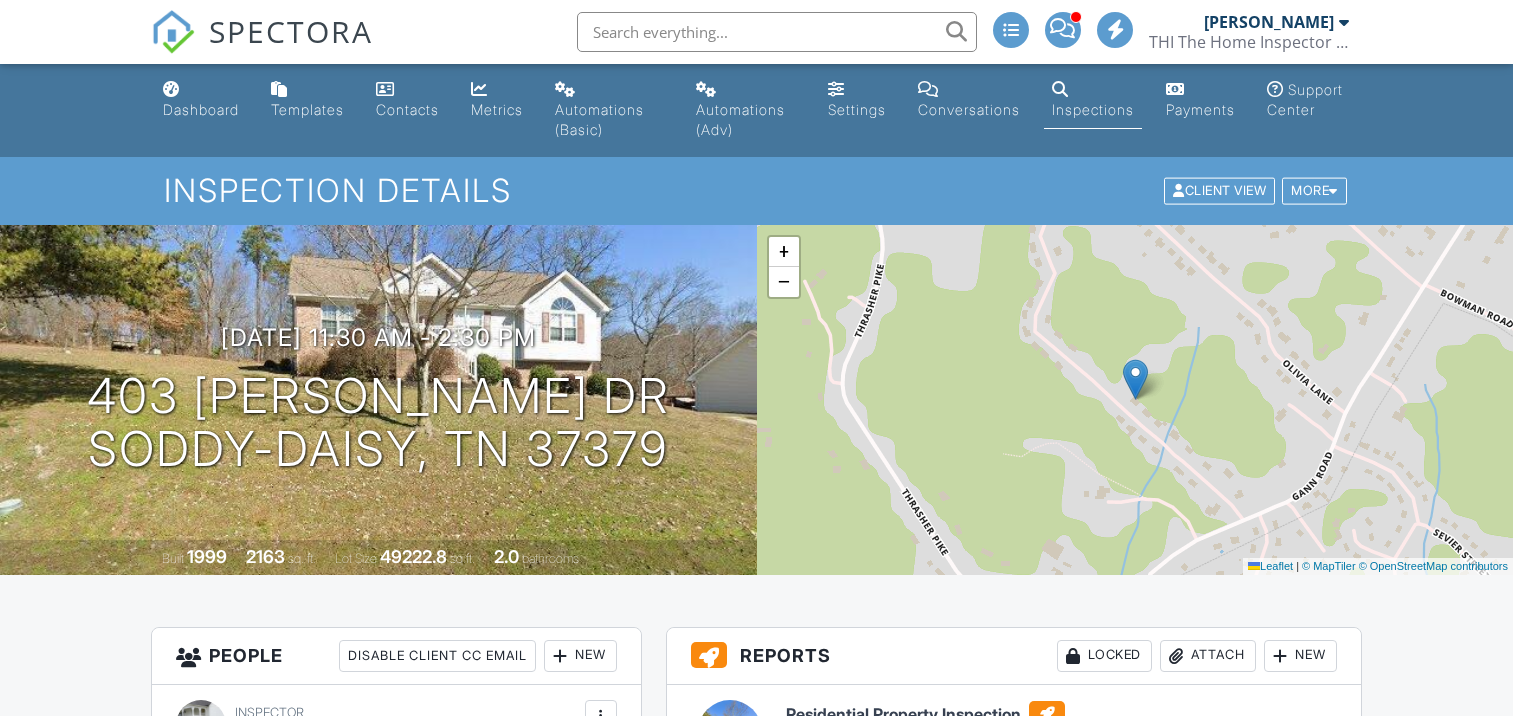 scroll, scrollTop: 0, scrollLeft: 0, axis: both 